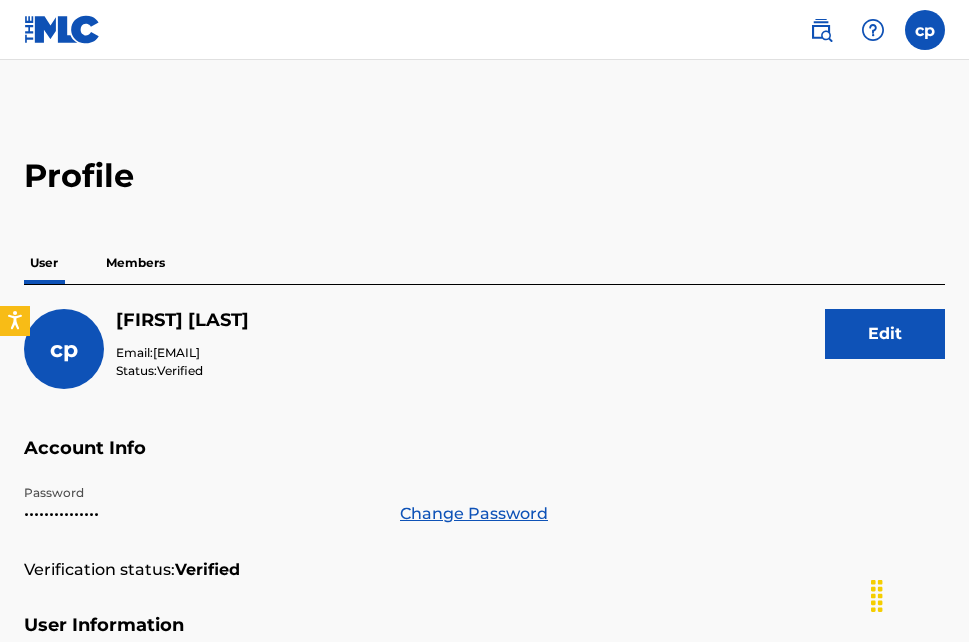 scroll, scrollTop: 0, scrollLeft: 0, axis: both 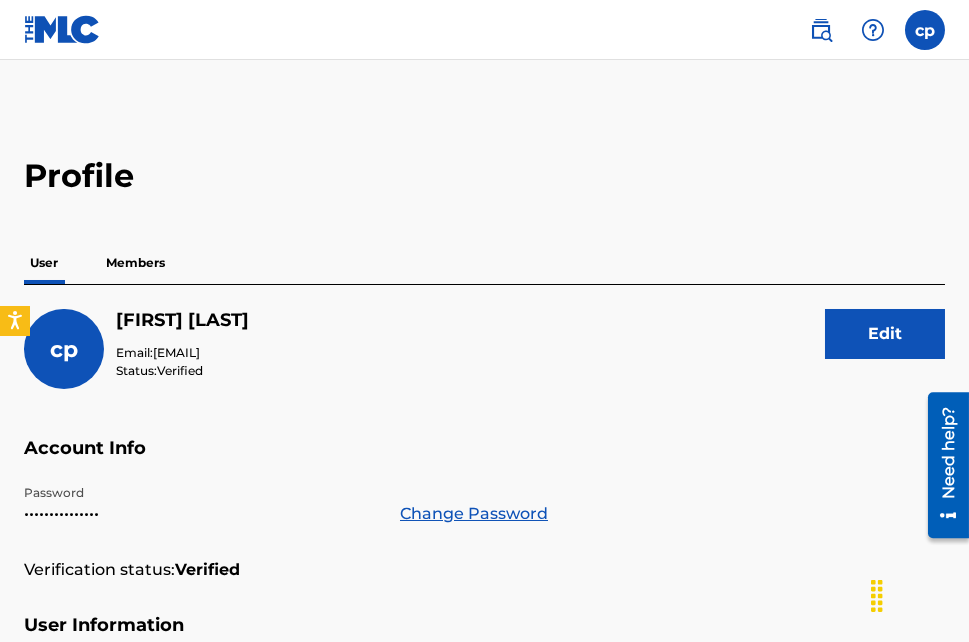click at bounding box center [925, 30] 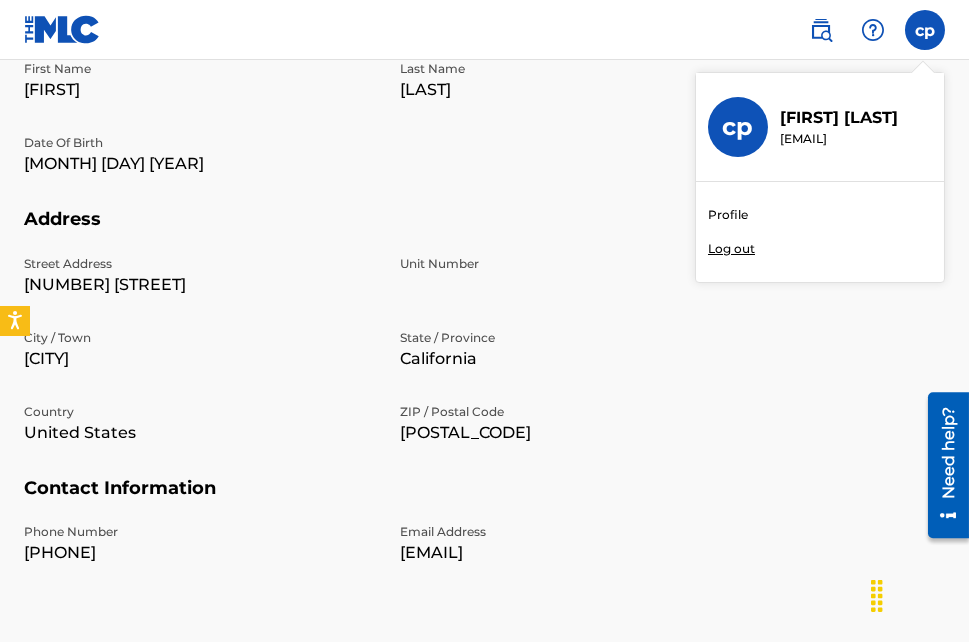 scroll, scrollTop: 699, scrollLeft: 0, axis: vertical 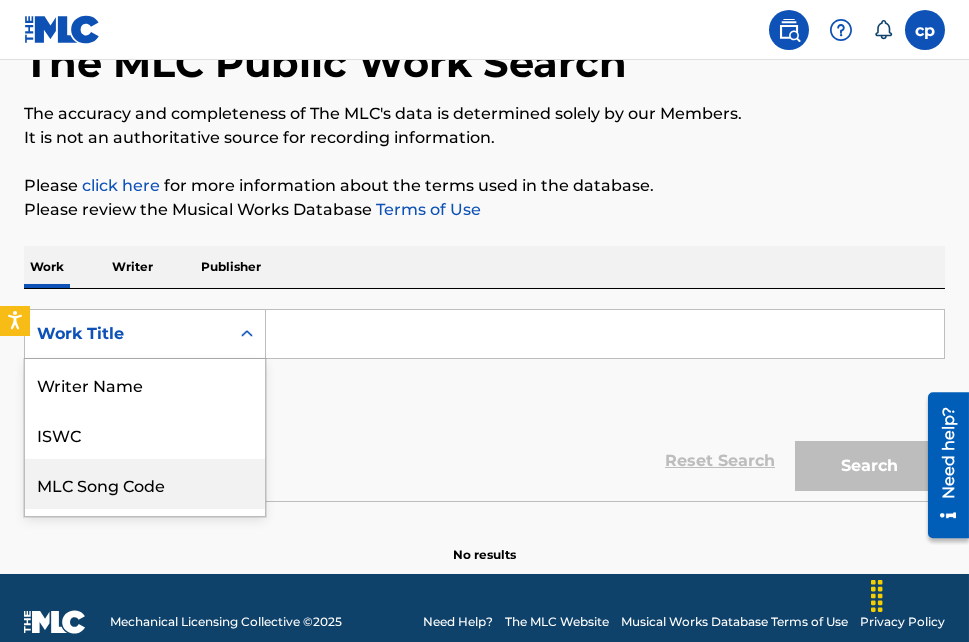 click on "8 results available. Use Up and Down to choose options, press Enter to select the currently focused option, press Escape to exit the menu, press Tab to select the option and exit the menu. Work Title Writer Name ISWC MLC Song Code Writer IPI Publisher Name Publisher IPI MLC Publisher Number Work Title" at bounding box center [145, 334] 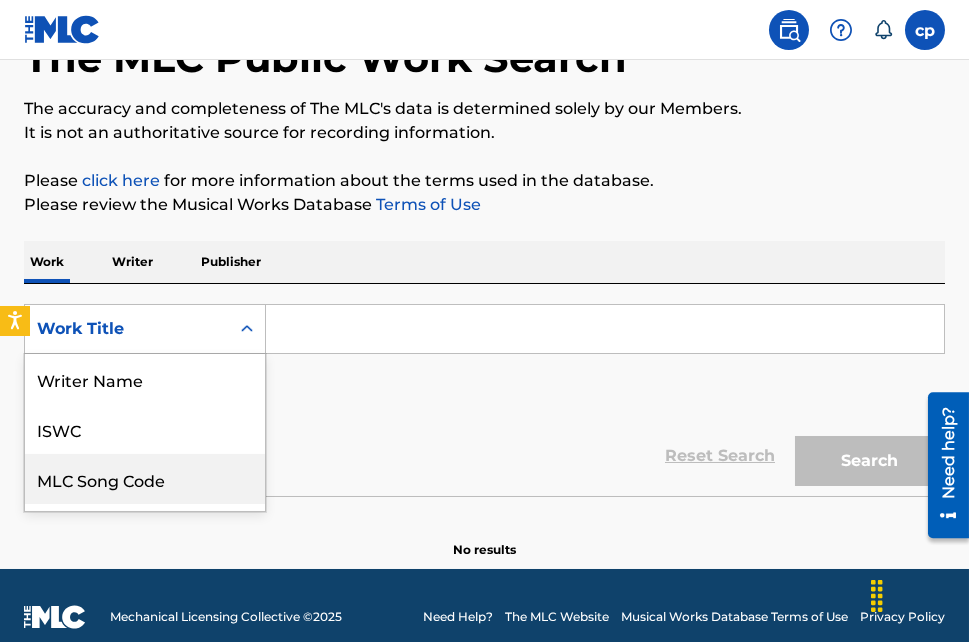 scroll, scrollTop: 100, scrollLeft: 0, axis: vertical 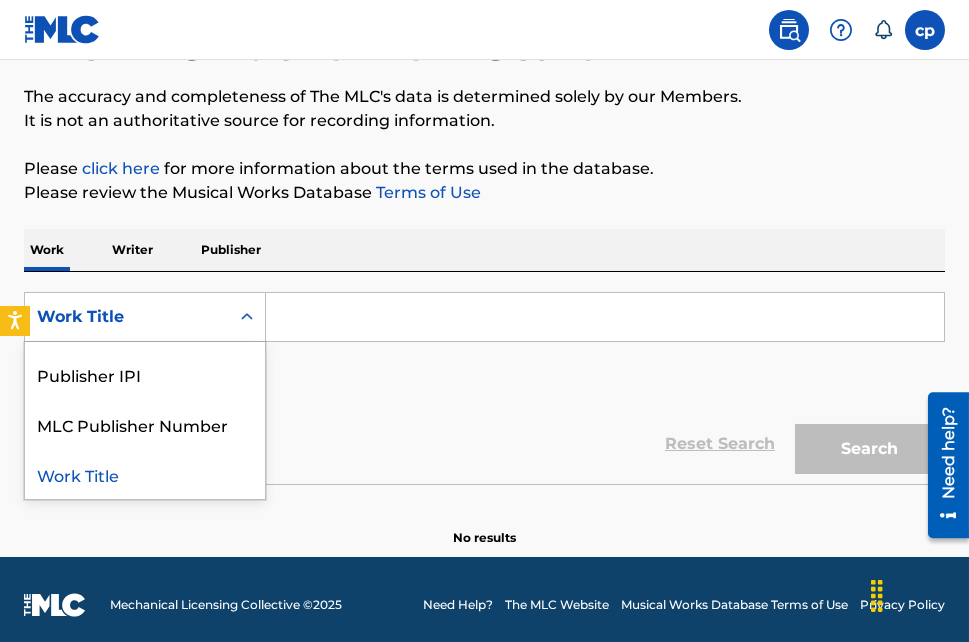 drag, startPoint x: 138, startPoint y: 473, endPoint x: 130, endPoint y: 466, distance: 10.630146 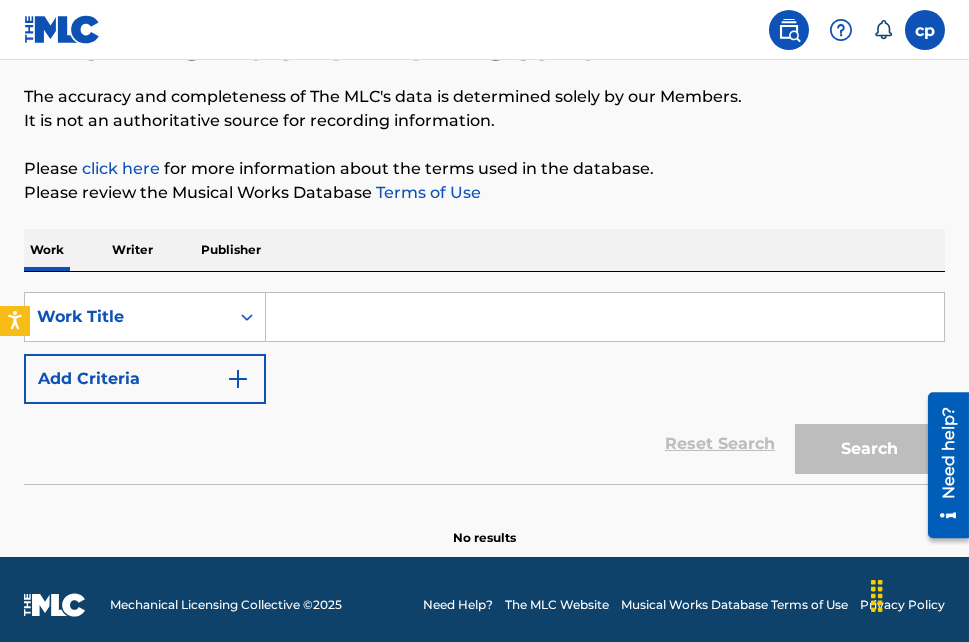 click on "Add Criteria" at bounding box center [145, 379] 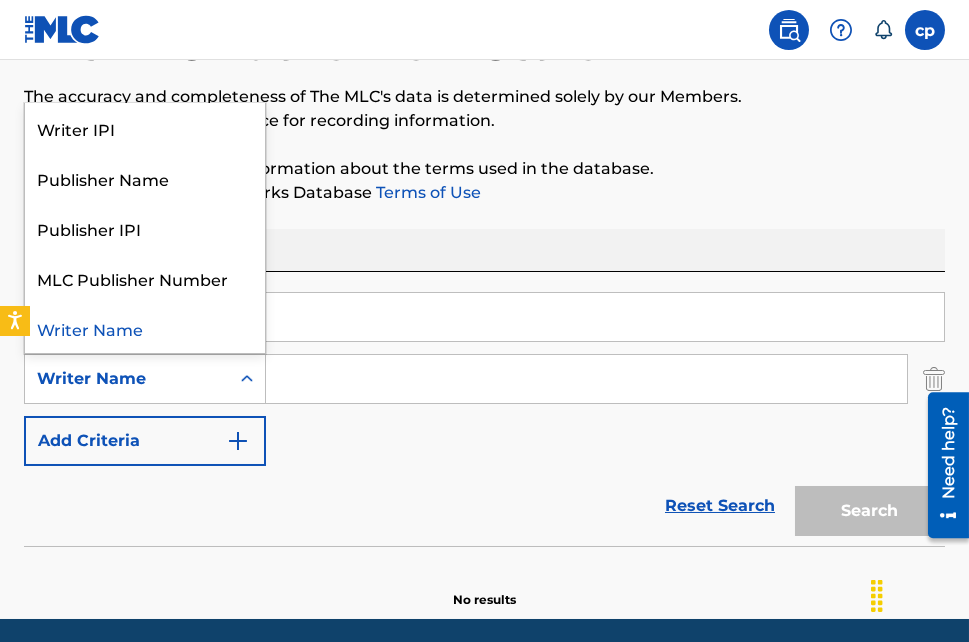 click on "Writer Name" at bounding box center [127, 379] 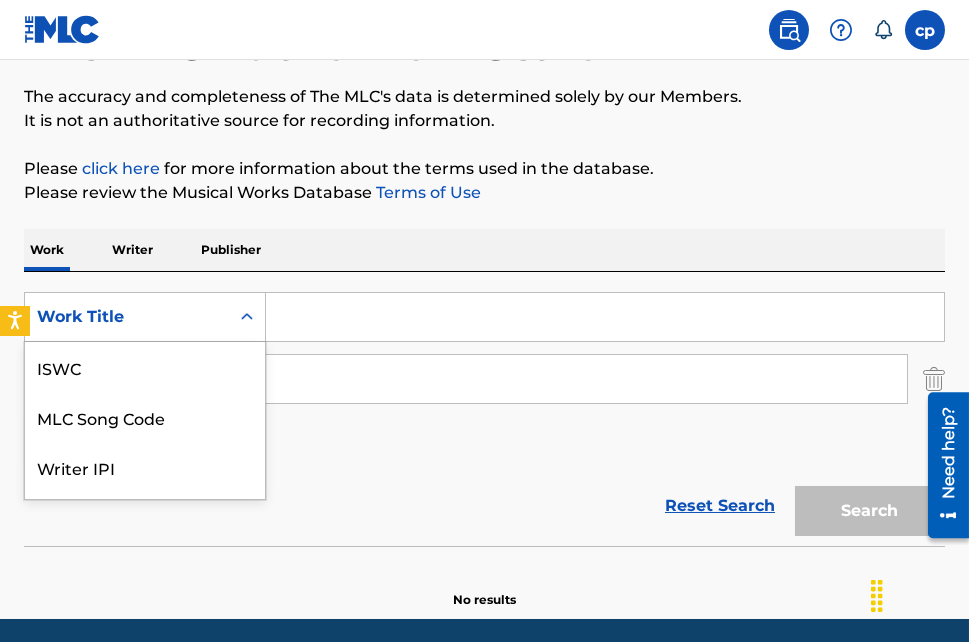 click on "Work Title" at bounding box center (127, 317) 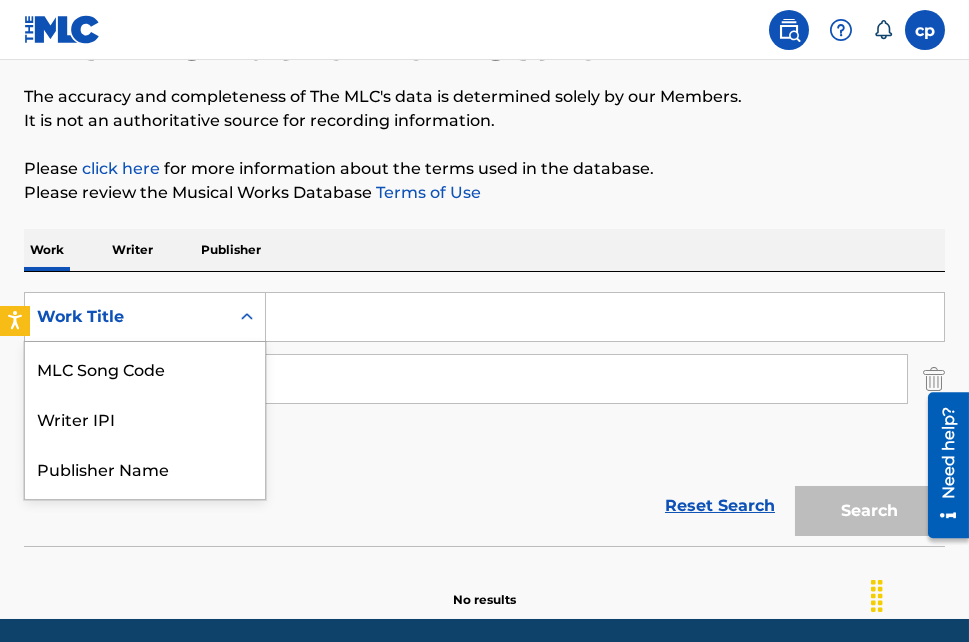 click on "click here" at bounding box center (121, 168) 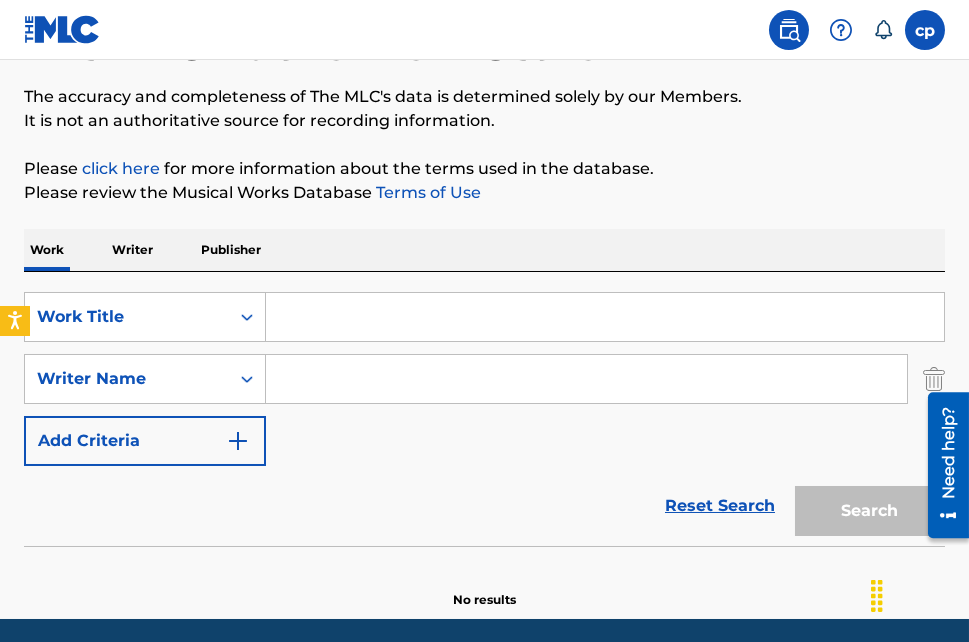 scroll, scrollTop: 215, scrollLeft: 0, axis: vertical 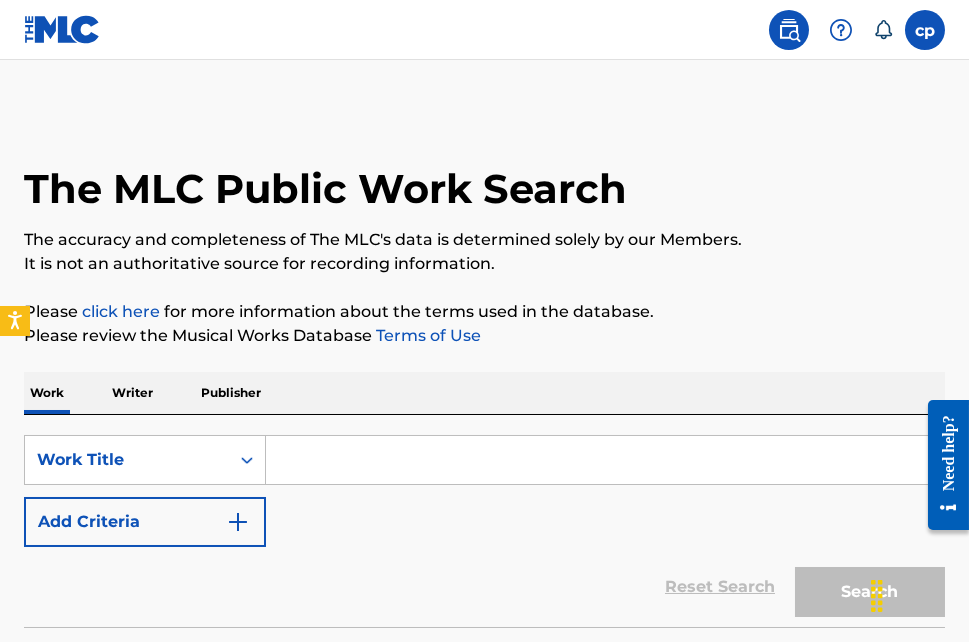 click on "Add Criteria" at bounding box center [145, 522] 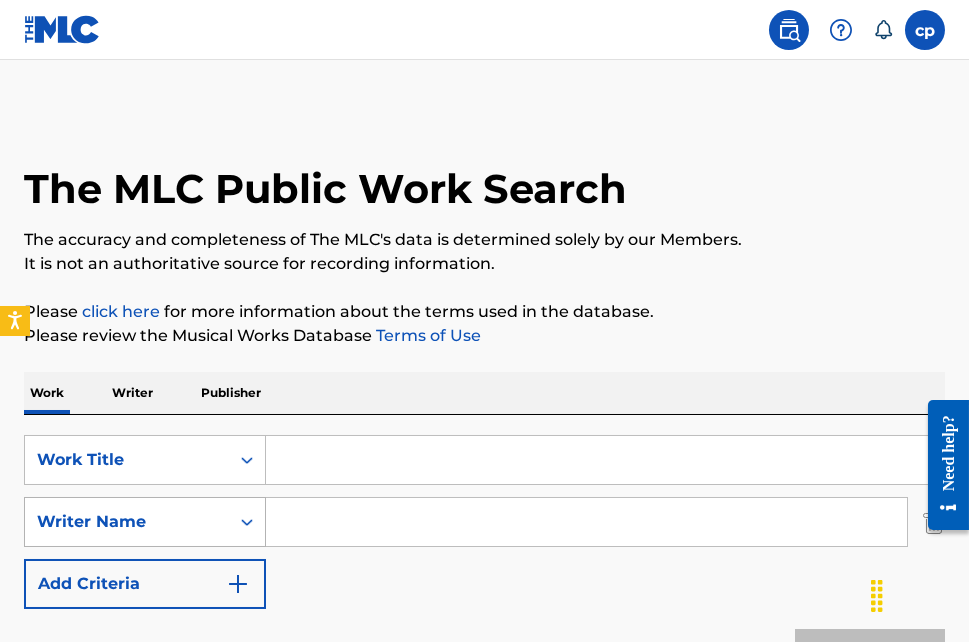 type 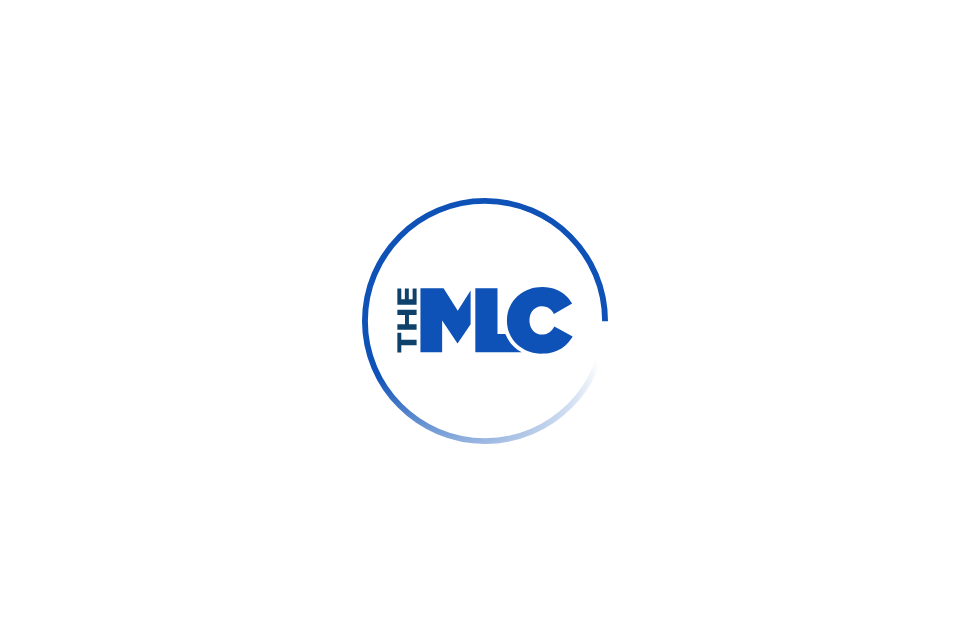 scroll, scrollTop: 0, scrollLeft: 0, axis: both 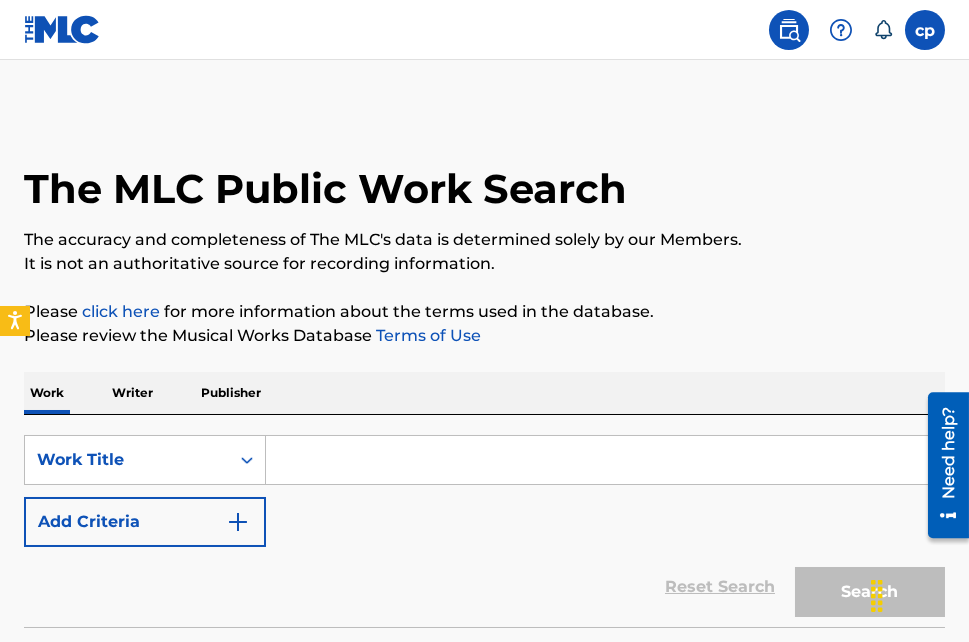 click at bounding box center (605, 460) 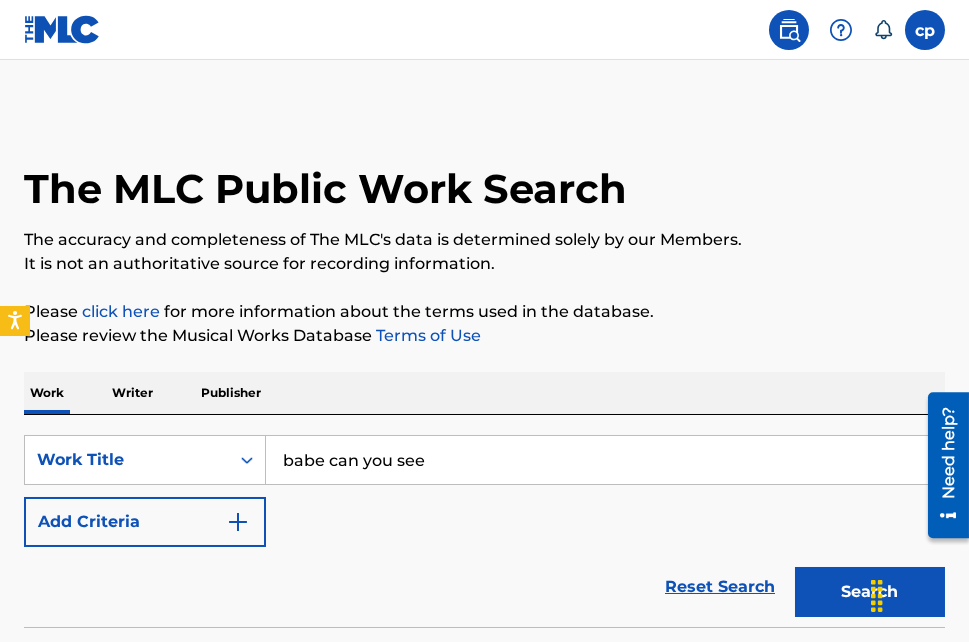 click on "Search" at bounding box center [870, 592] 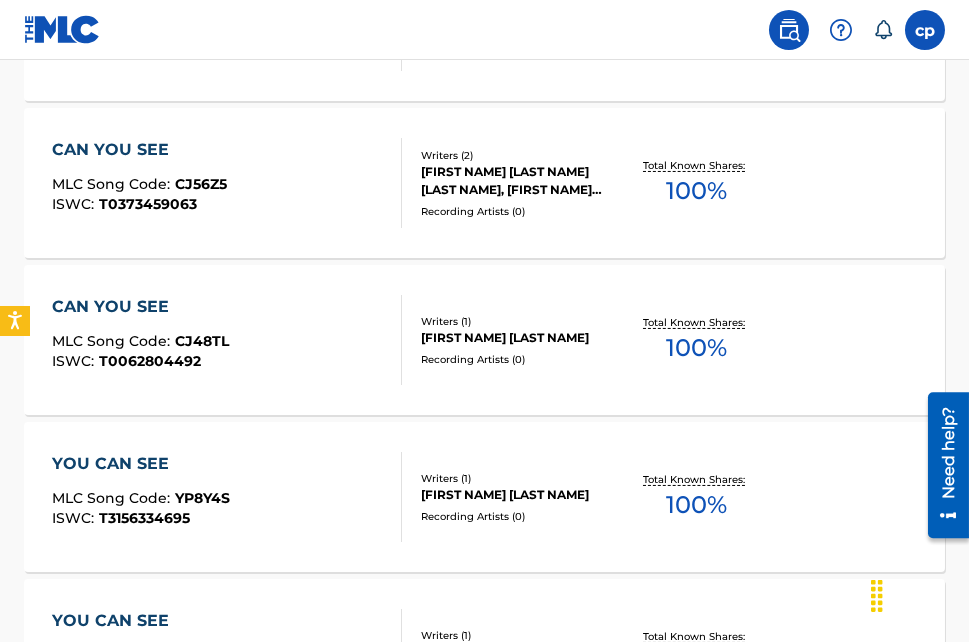 scroll, scrollTop: 1700, scrollLeft: 0, axis: vertical 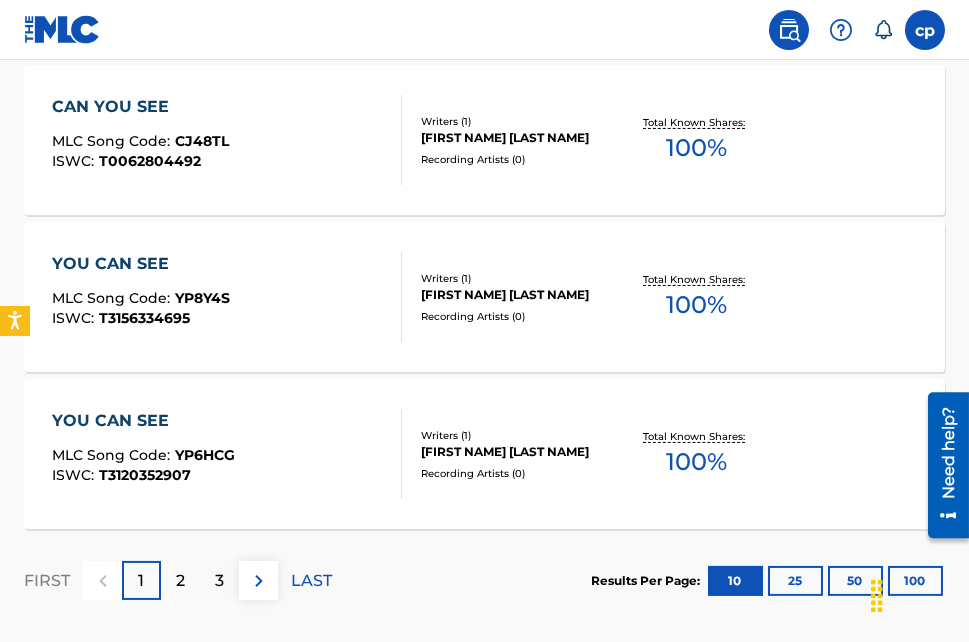 click on "2" at bounding box center (180, 580) 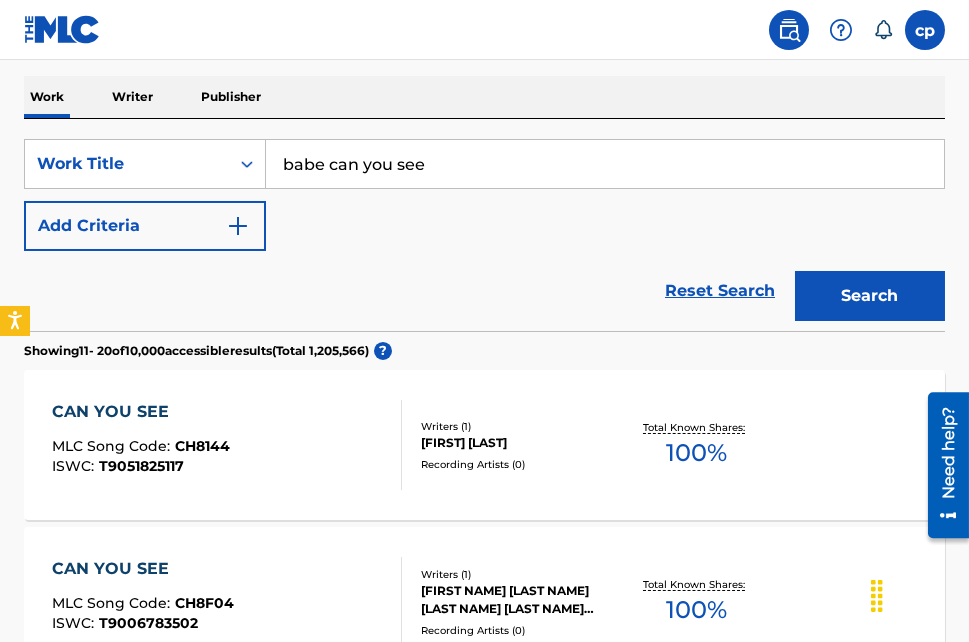 scroll, scrollTop: 0, scrollLeft: 0, axis: both 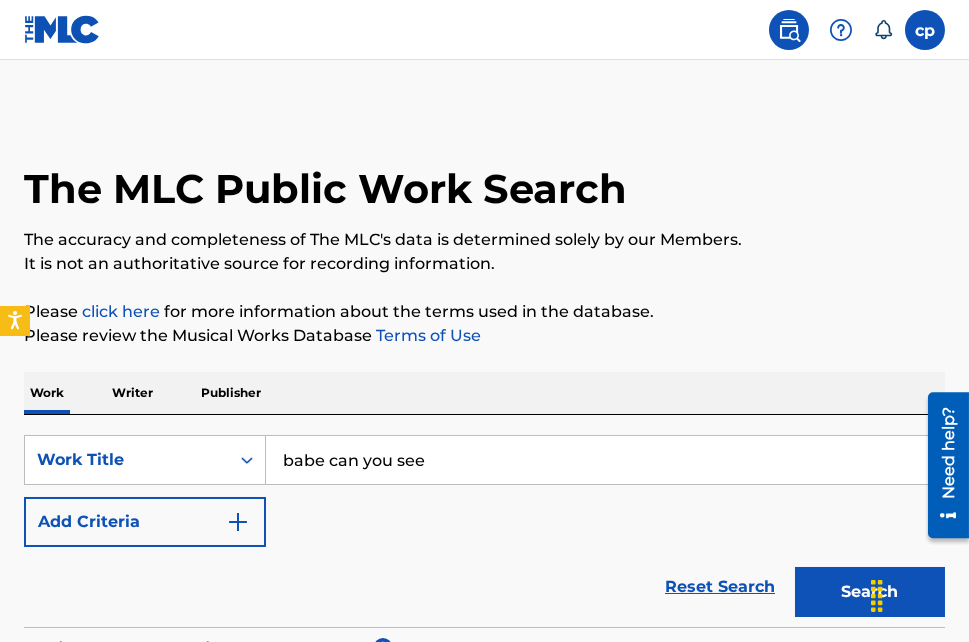 click on "babe can you see" at bounding box center [605, 460] 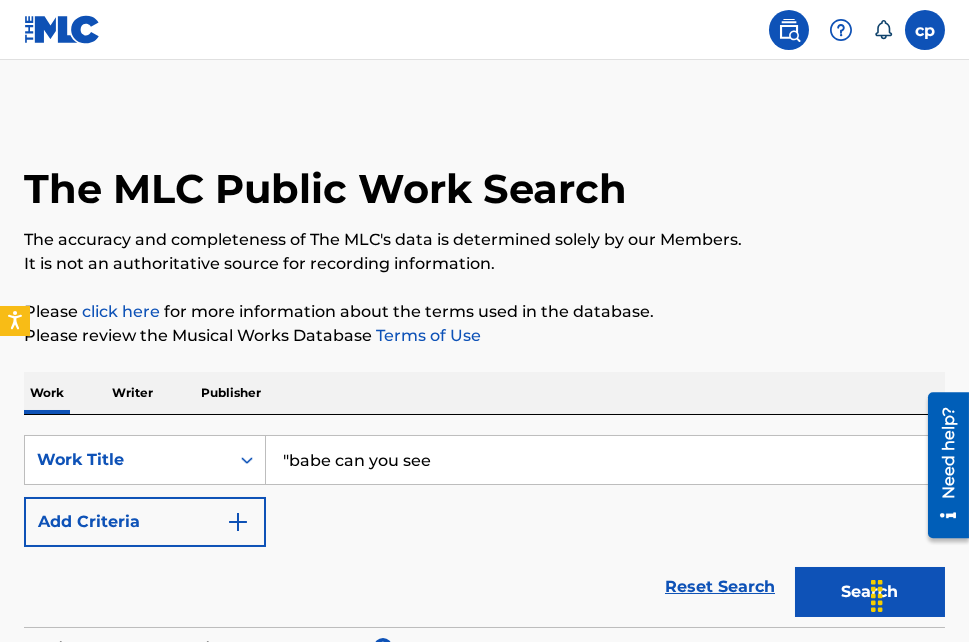 click on ""babe can you see" at bounding box center [605, 460] 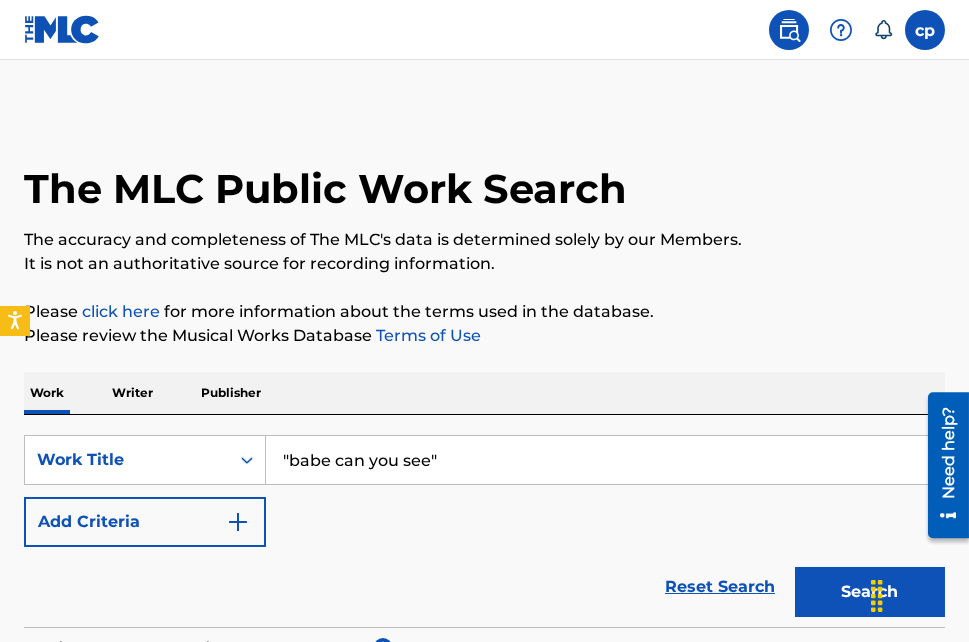 type on ""babe can you see"" 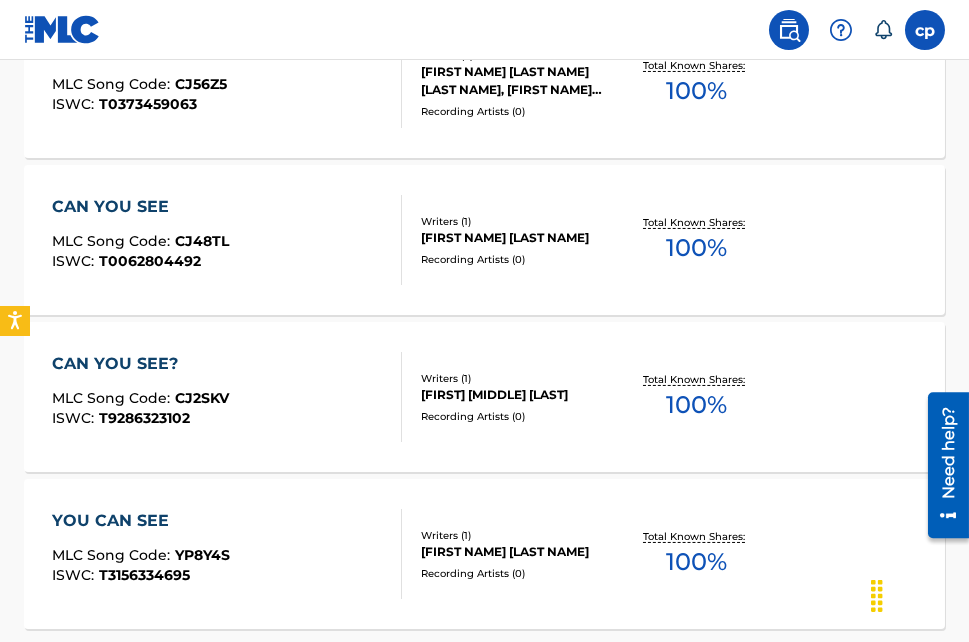 scroll, scrollTop: 1700, scrollLeft: 0, axis: vertical 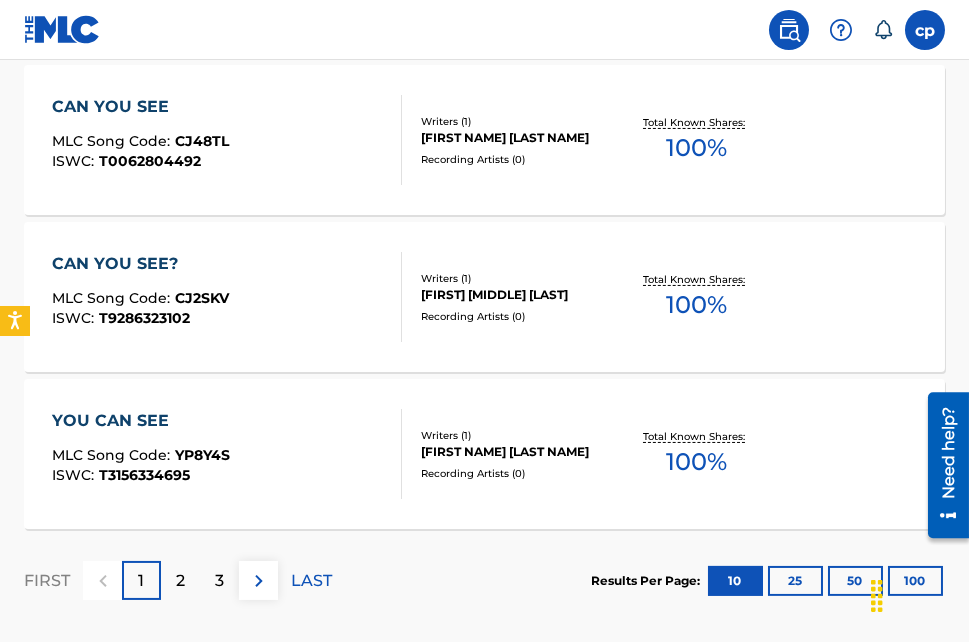 click on "2" at bounding box center (180, 580) 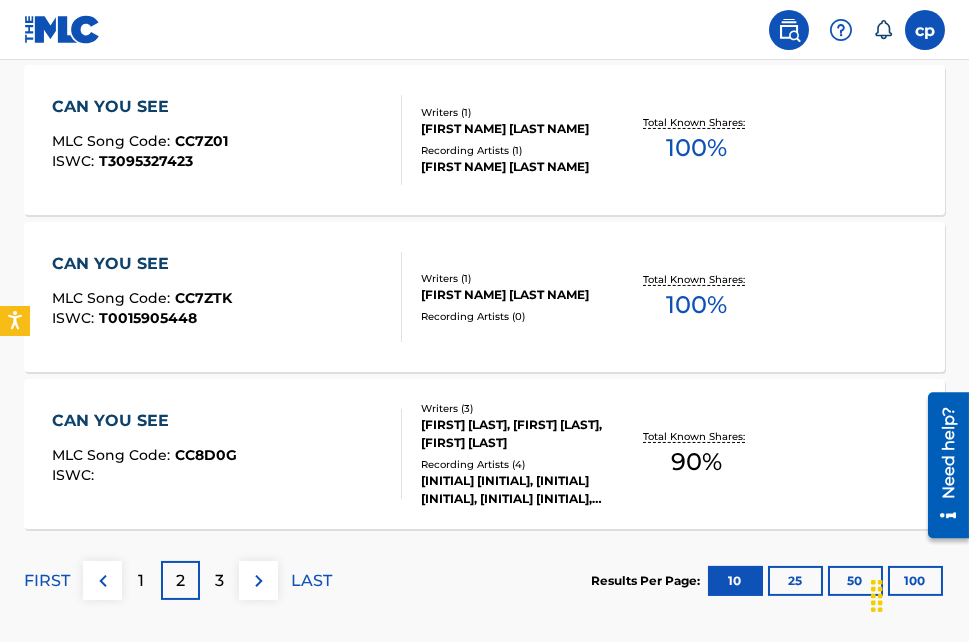 scroll, scrollTop: 1796, scrollLeft: 0, axis: vertical 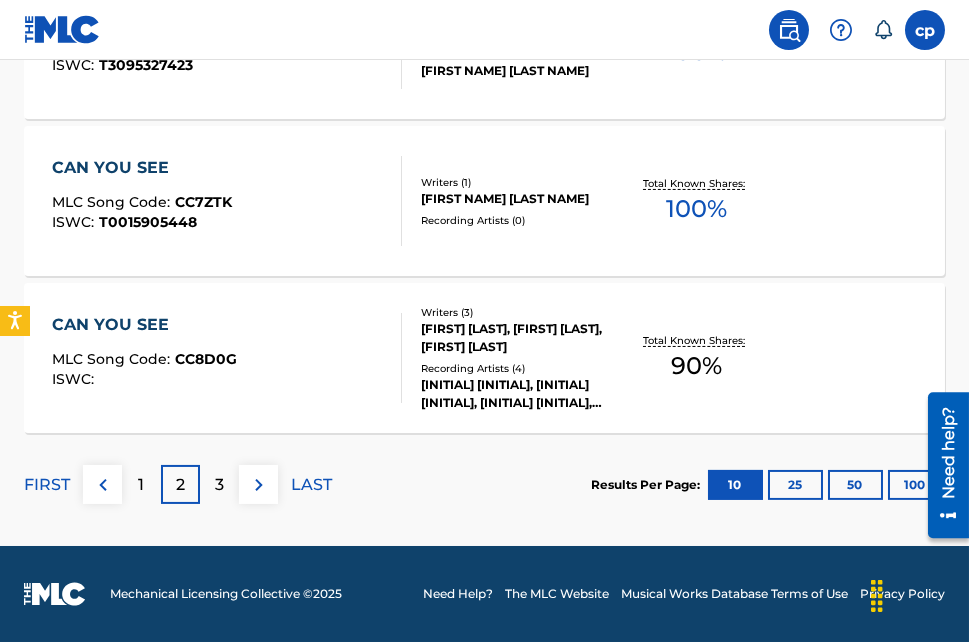 click on "3" at bounding box center [219, 485] 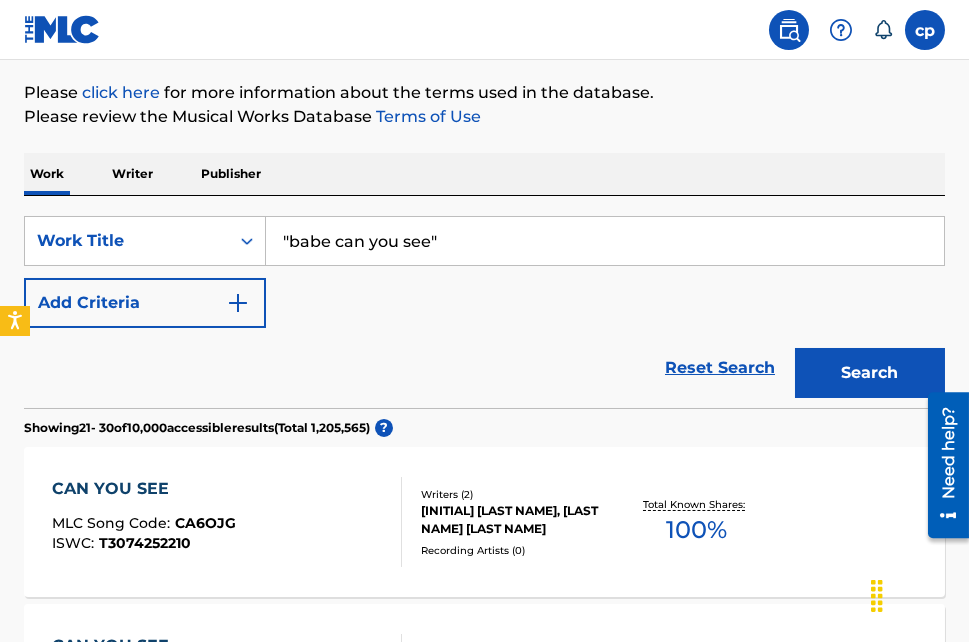 scroll, scrollTop: 1796, scrollLeft: 0, axis: vertical 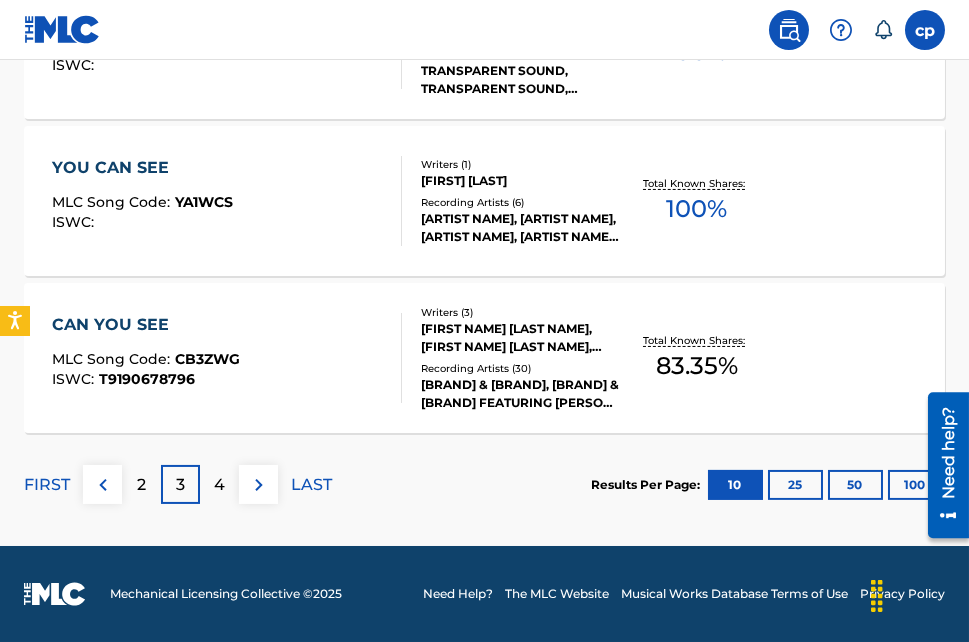 click on "4" at bounding box center (219, 485) 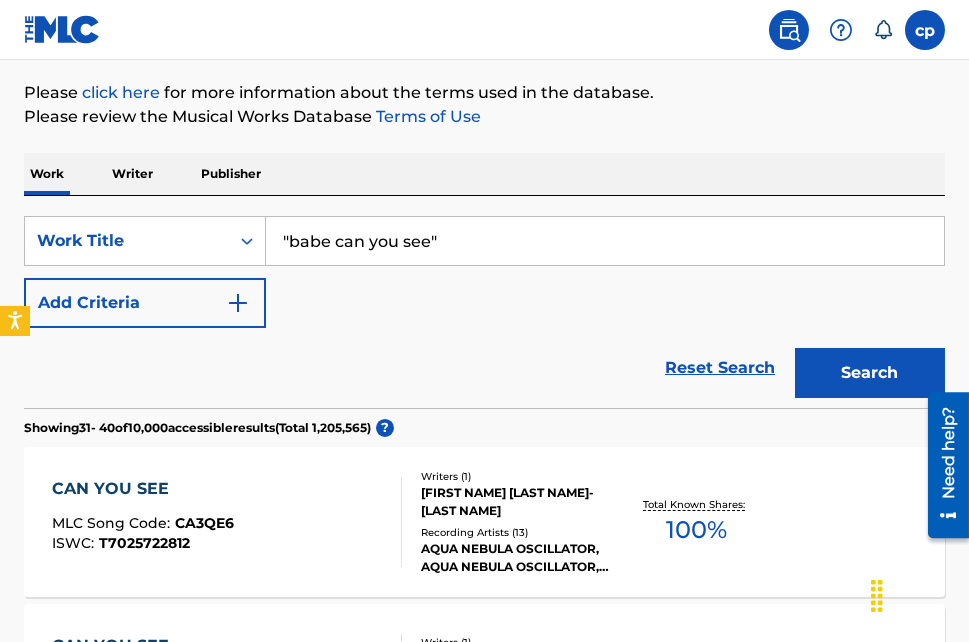 scroll, scrollTop: 1796, scrollLeft: 0, axis: vertical 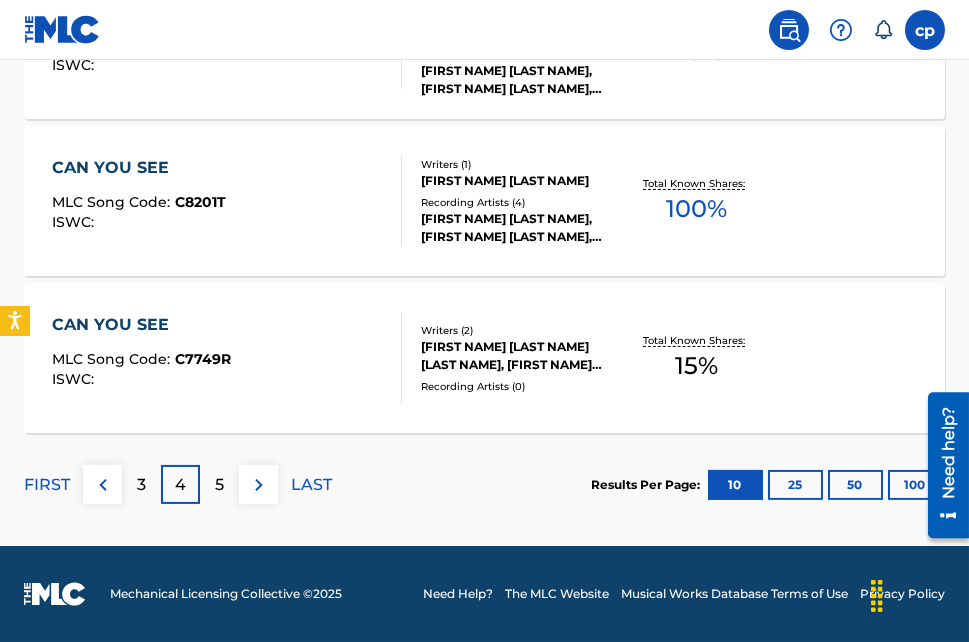 click on "5" at bounding box center [219, 484] 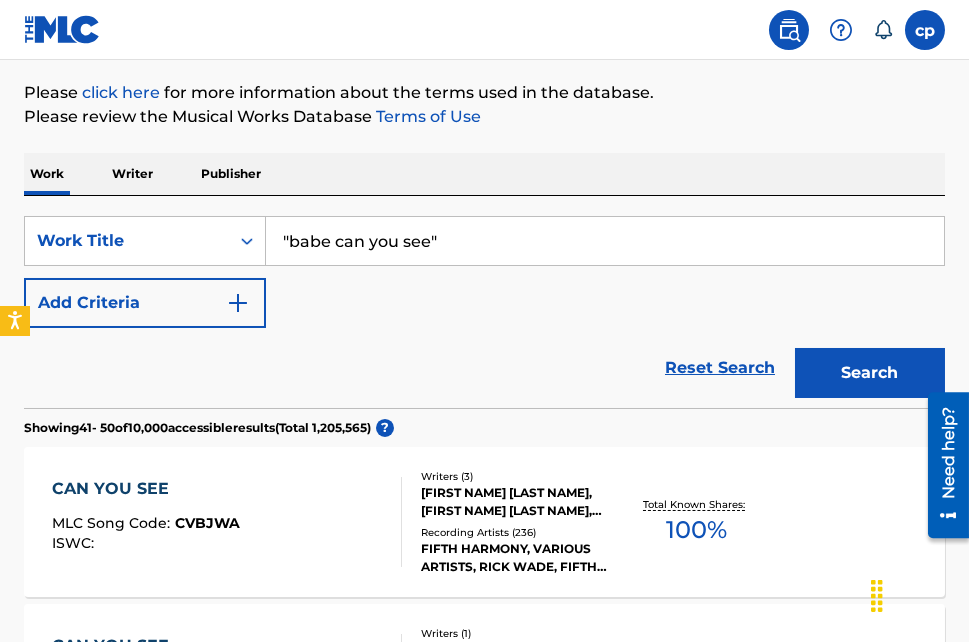 scroll, scrollTop: 1796, scrollLeft: 0, axis: vertical 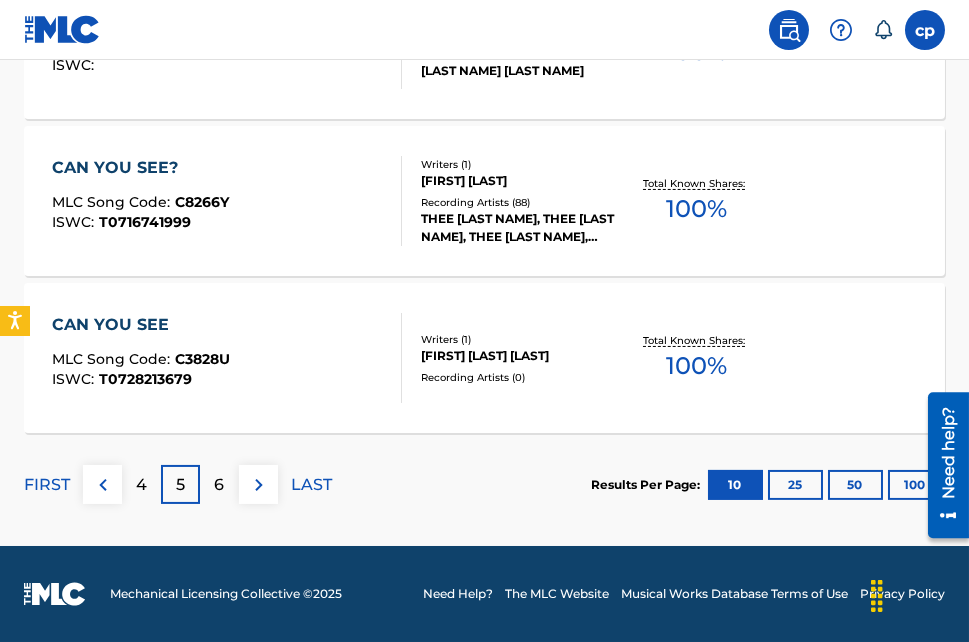 click on "6" at bounding box center (219, 484) 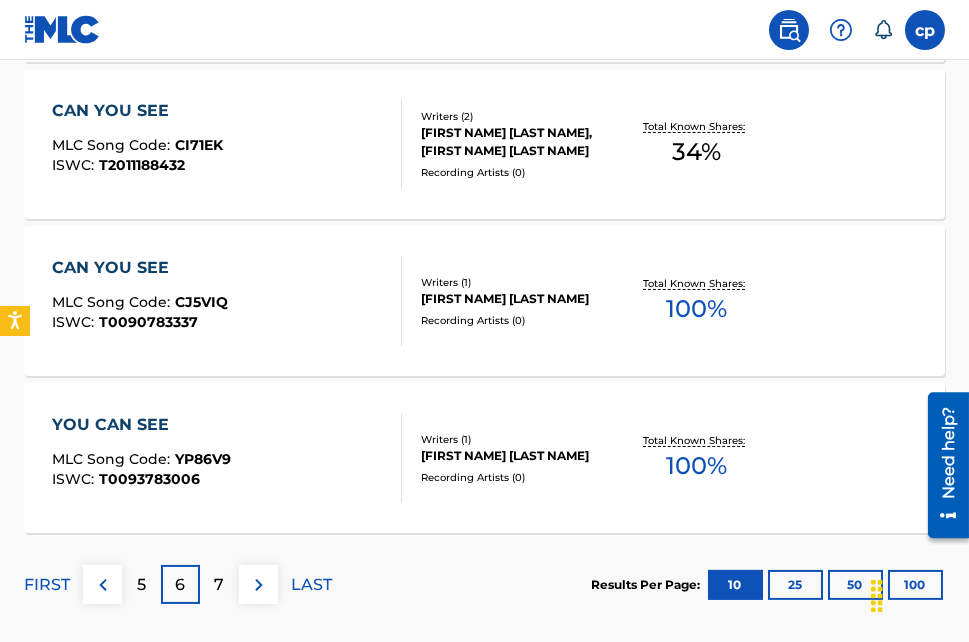 scroll, scrollTop: 1796, scrollLeft: 0, axis: vertical 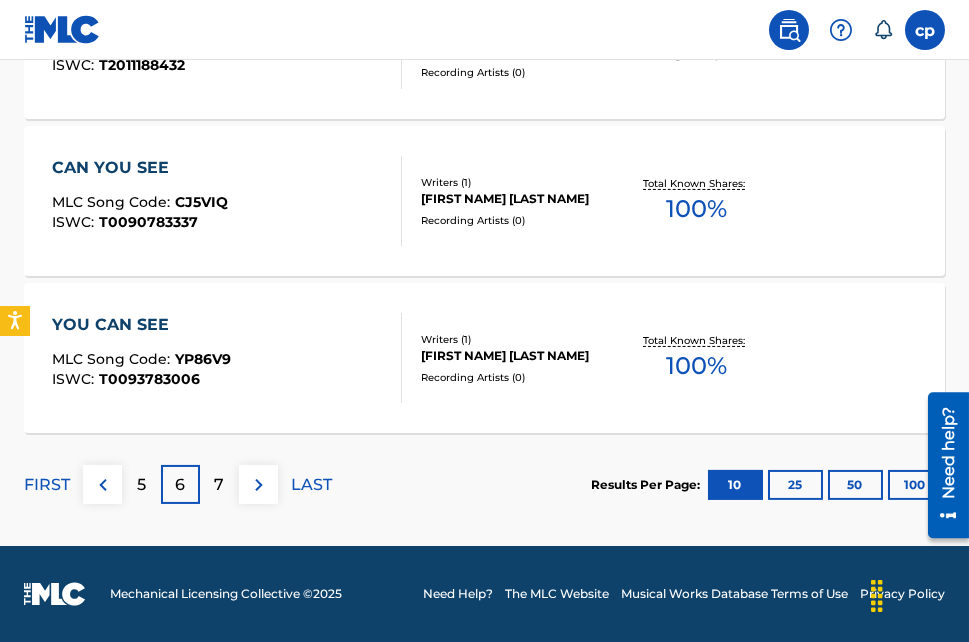 click on "7" at bounding box center [219, 484] 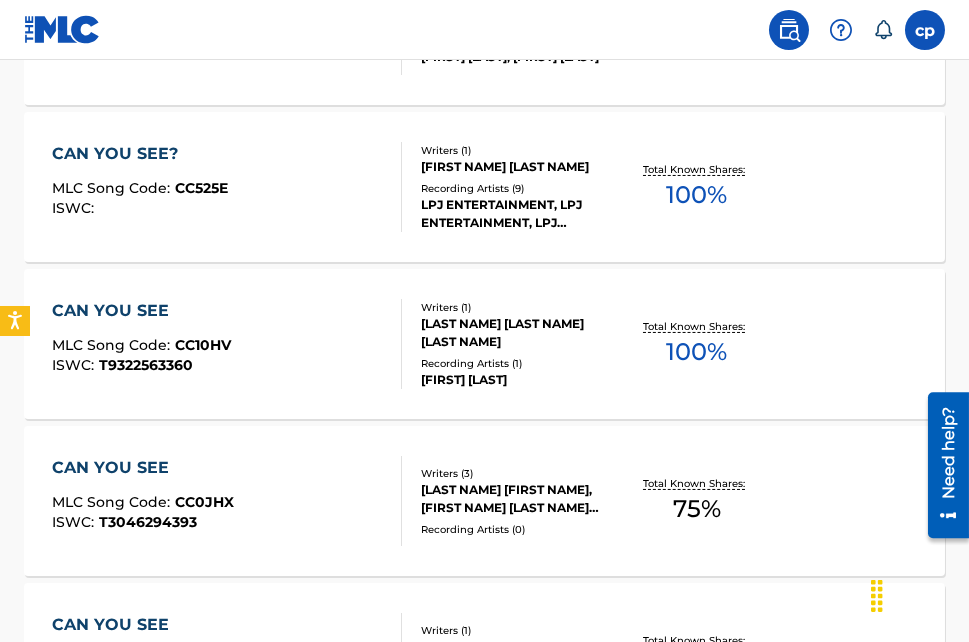 scroll, scrollTop: 1796, scrollLeft: 0, axis: vertical 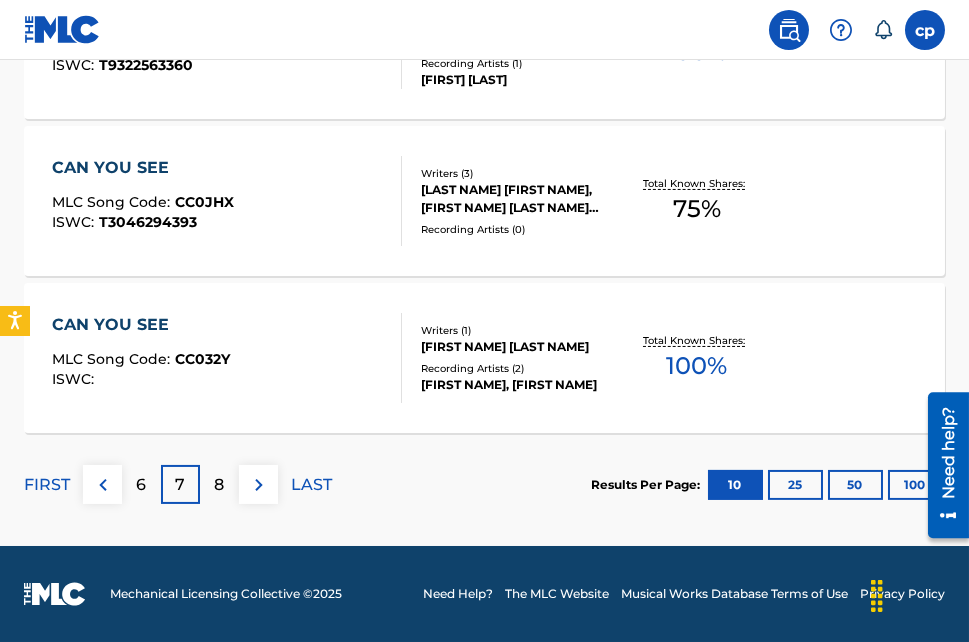 click on "8" at bounding box center [219, 484] 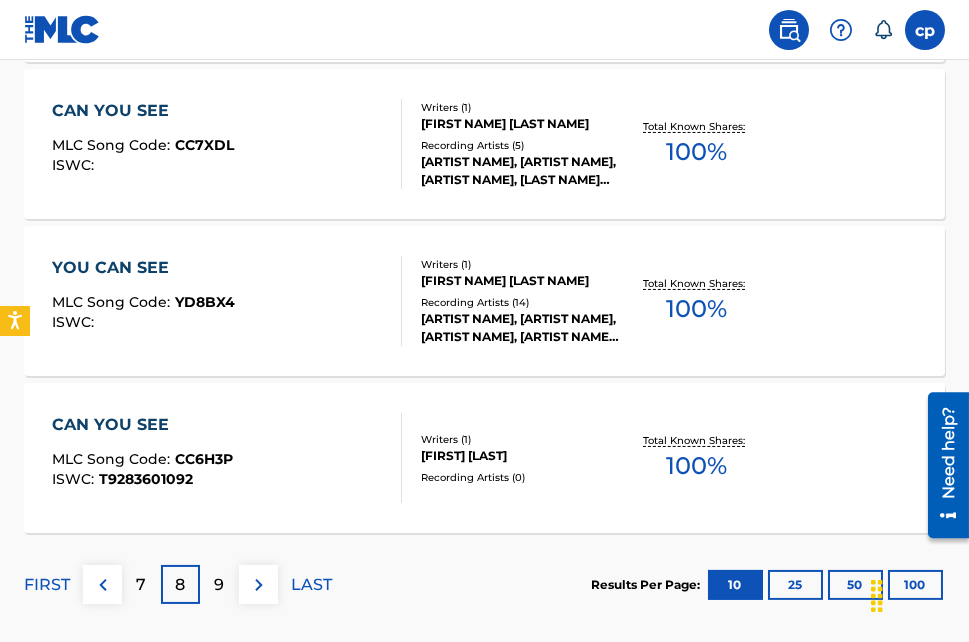 scroll, scrollTop: 1796, scrollLeft: 0, axis: vertical 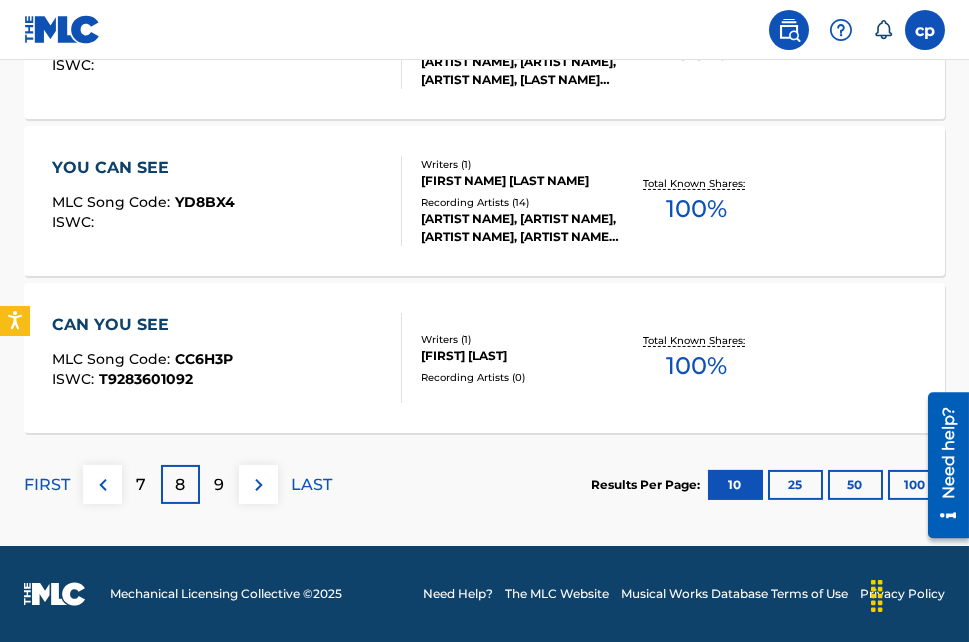 click on "9" at bounding box center (220, 485) 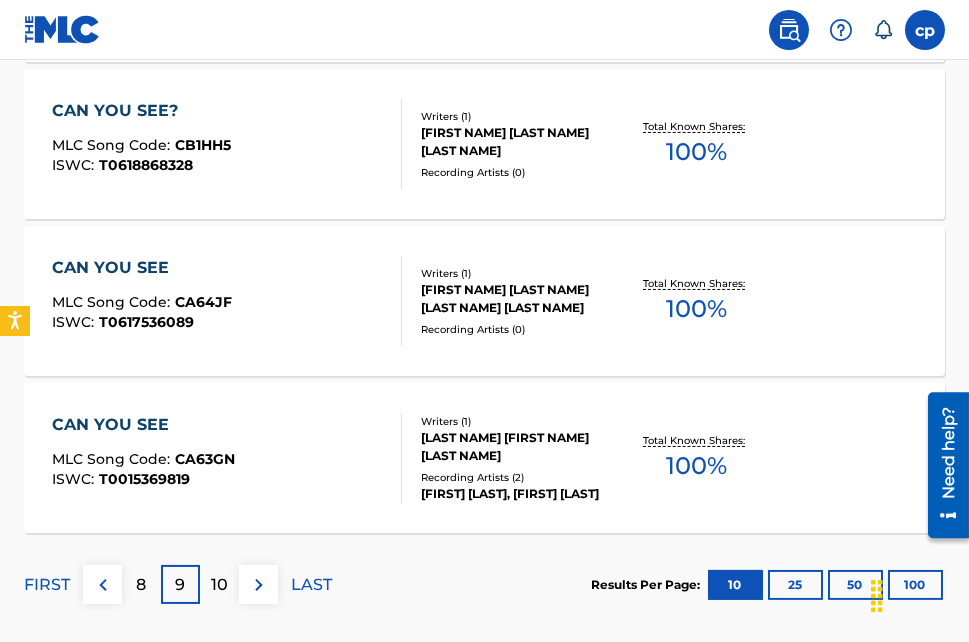 scroll, scrollTop: 1796, scrollLeft: 0, axis: vertical 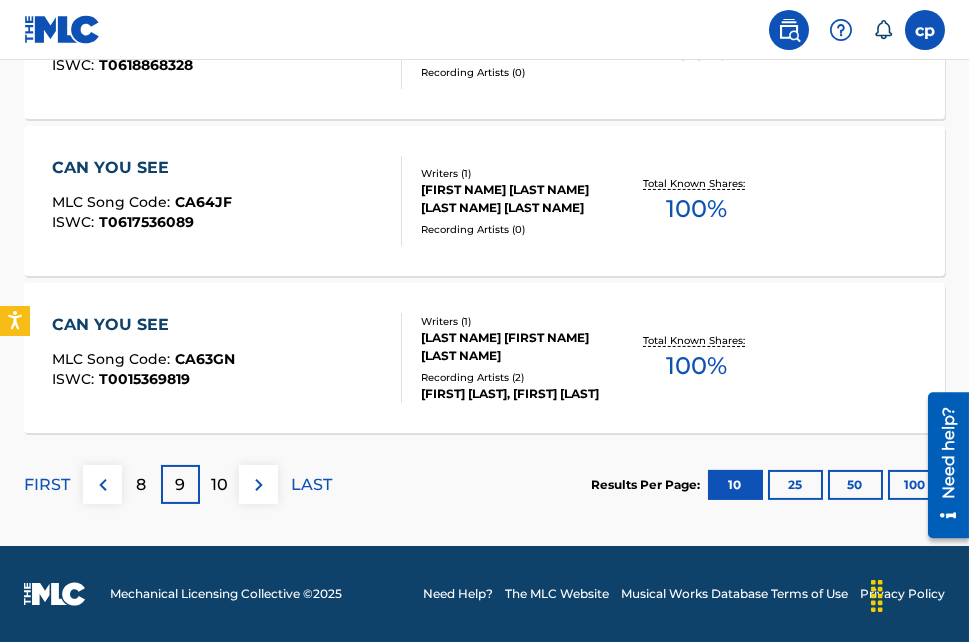 click on "10" at bounding box center (219, 484) 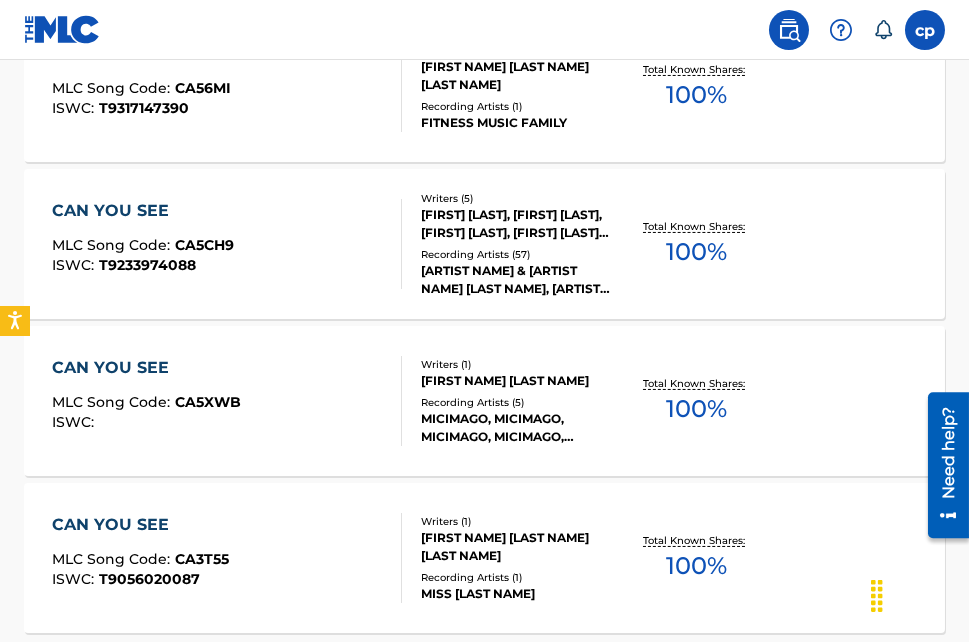scroll, scrollTop: 1796, scrollLeft: 0, axis: vertical 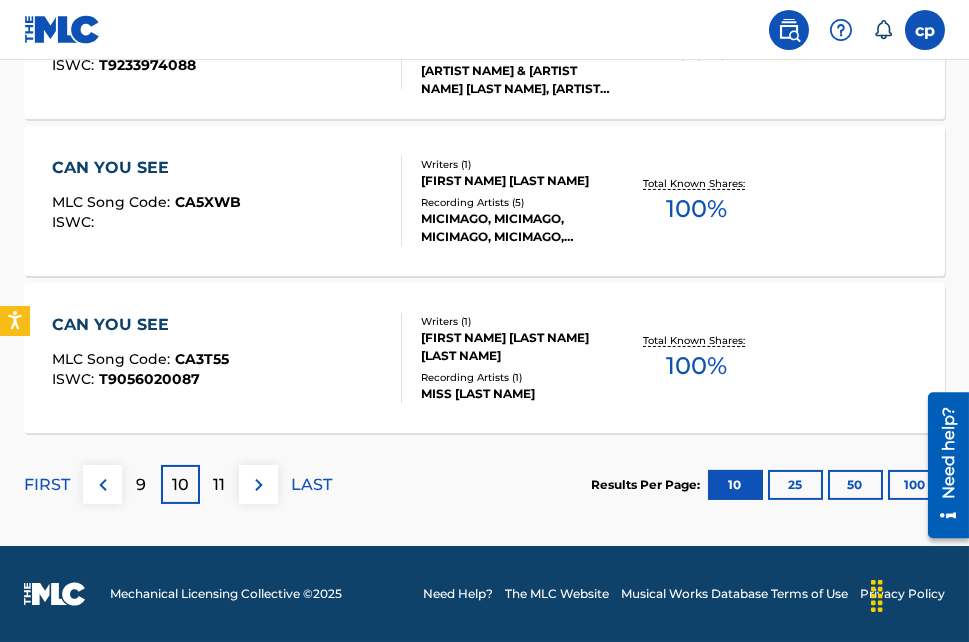 click on "11" at bounding box center (220, 485) 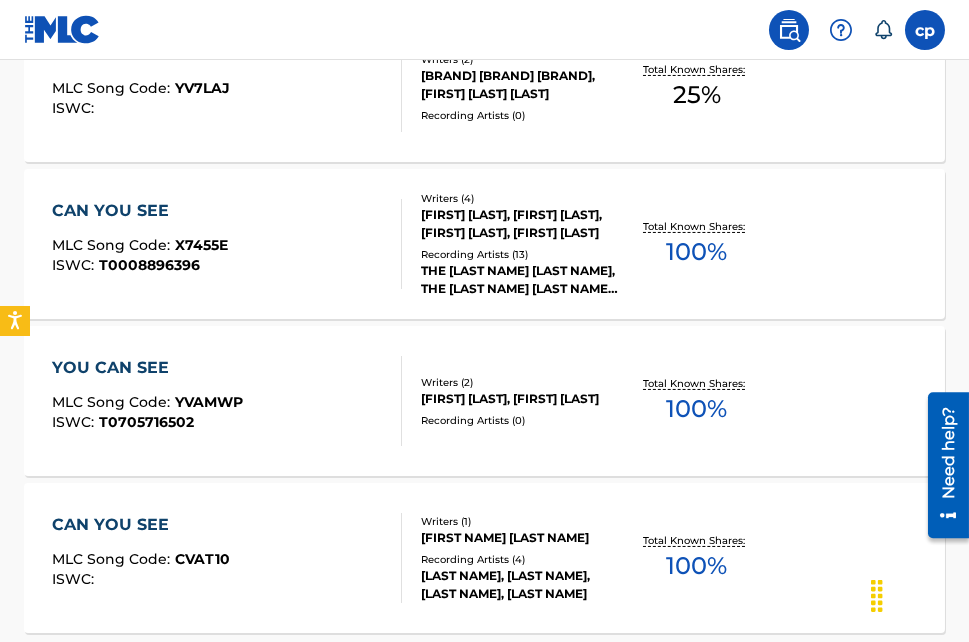 scroll, scrollTop: 1796, scrollLeft: 0, axis: vertical 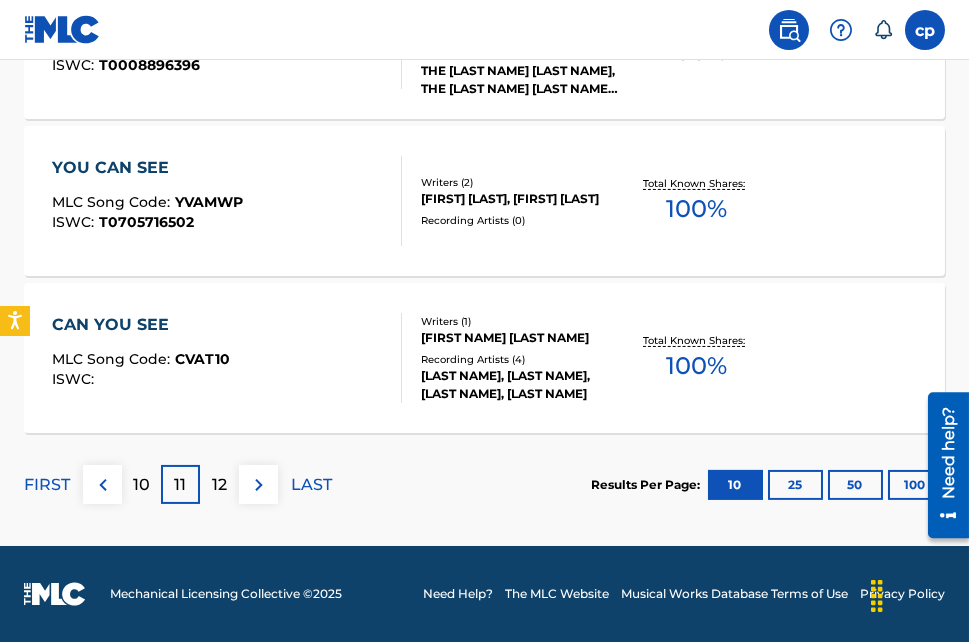 click on "12" at bounding box center [219, 484] 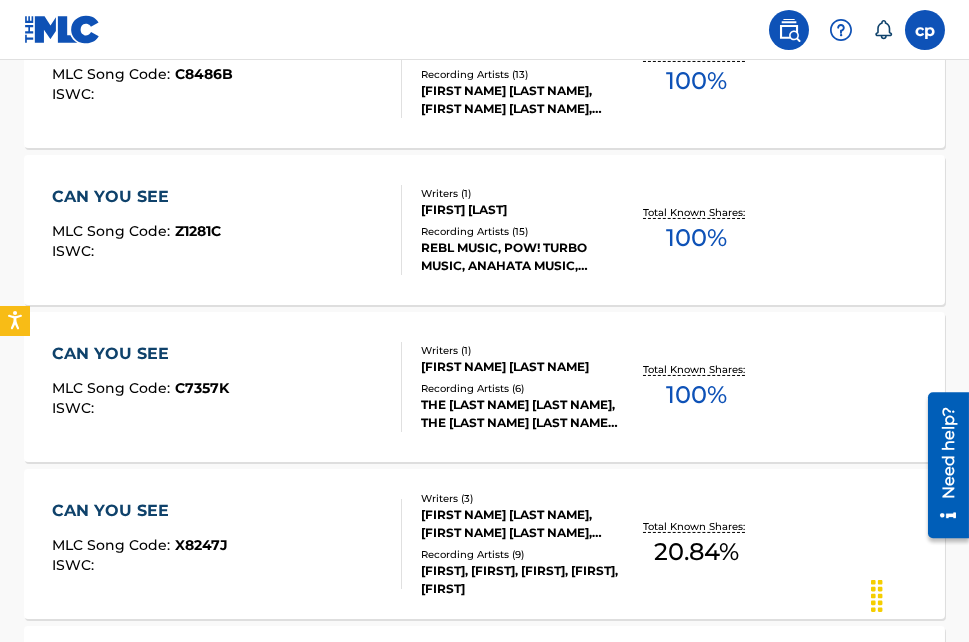 scroll, scrollTop: 1696, scrollLeft: 0, axis: vertical 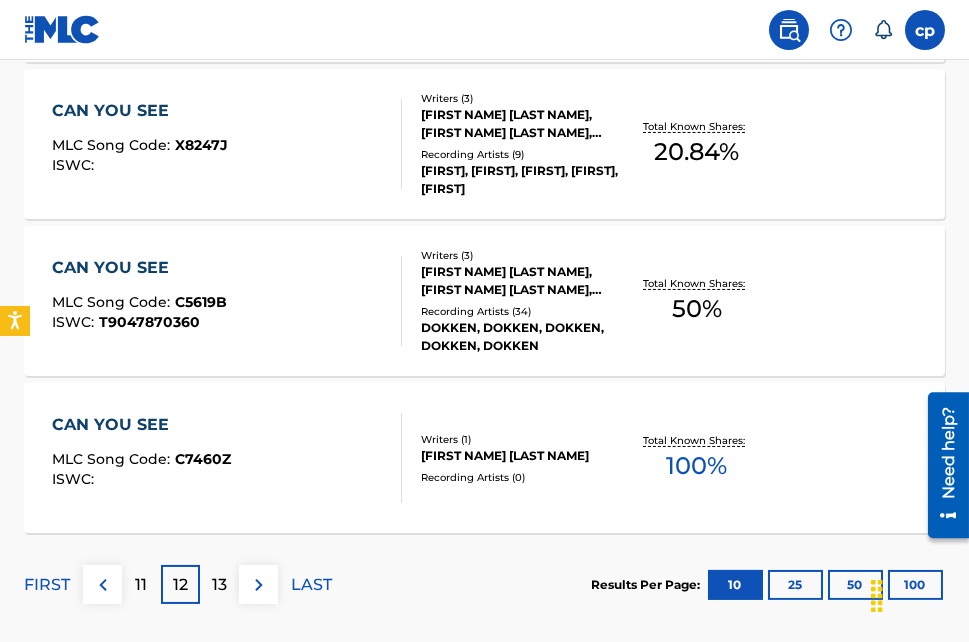 click on "13" at bounding box center (219, 585) 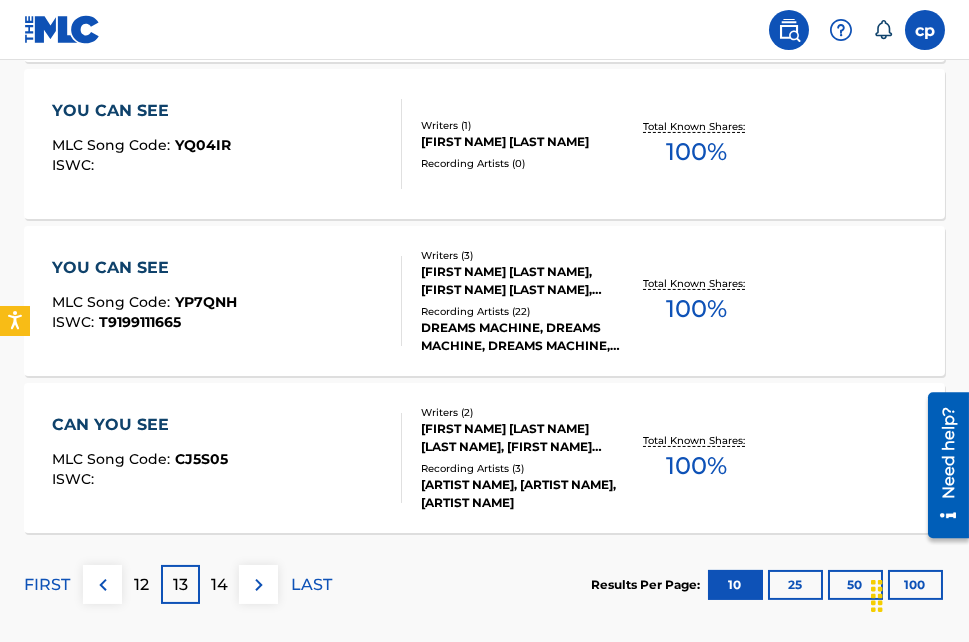 scroll, scrollTop: 1796, scrollLeft: 0, axis: vertical 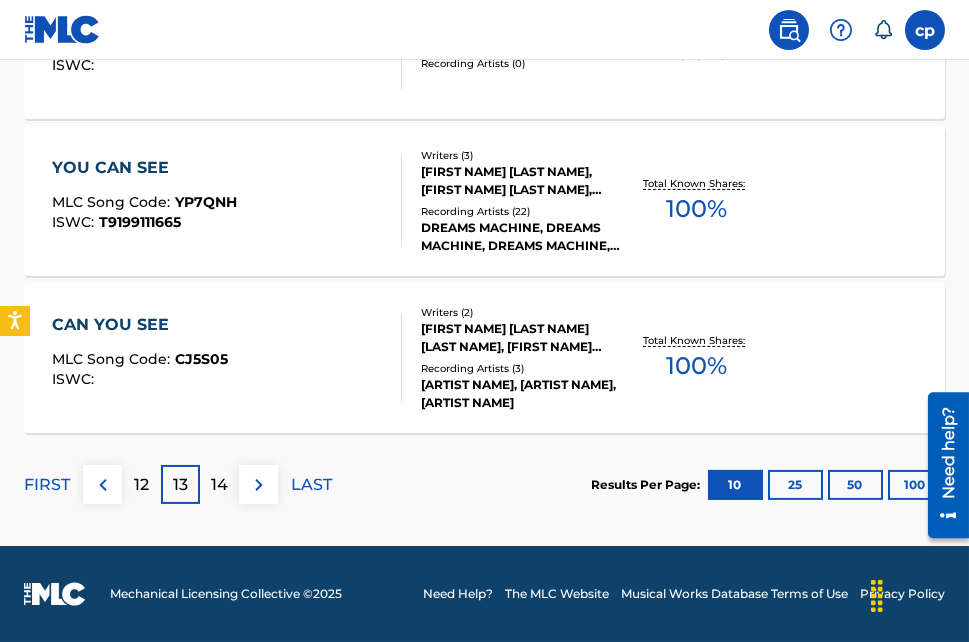 click at bounding box center (259, 485) 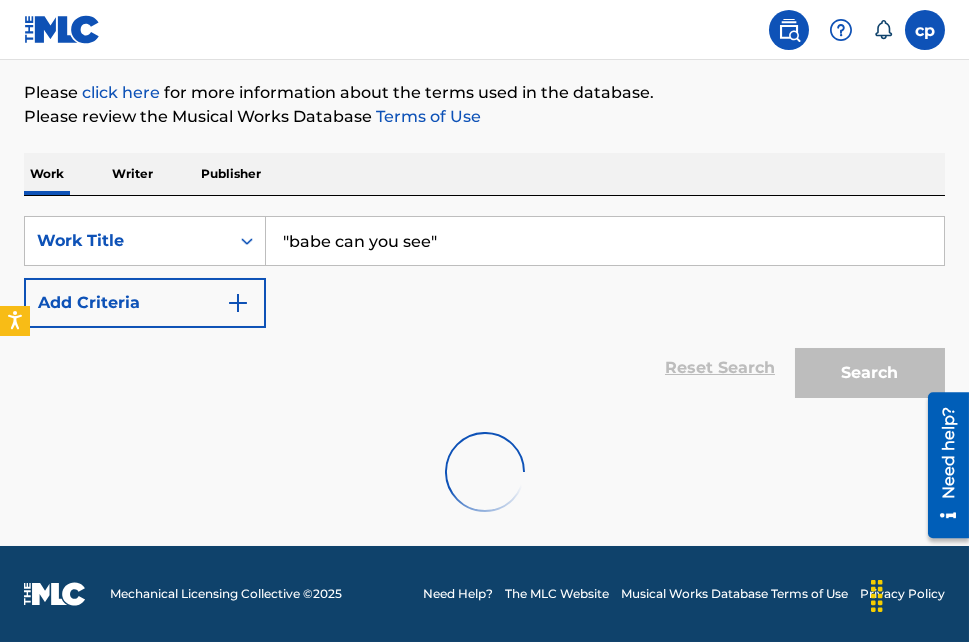 scroll, scrollTop: 1796, scrollLeft: 0, axis: vertical 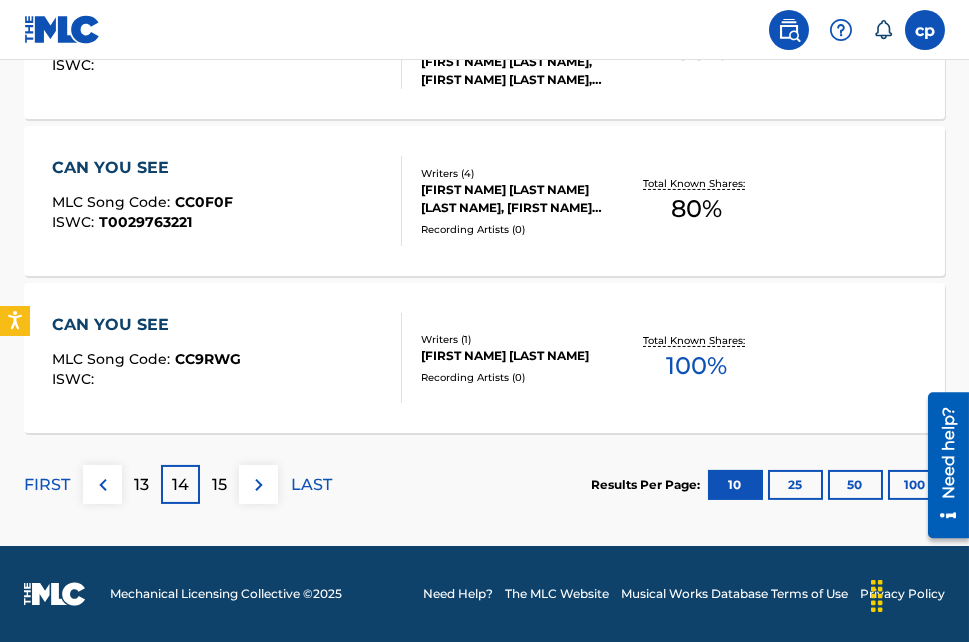 click on "LAST" at bounding box center [311, 485] 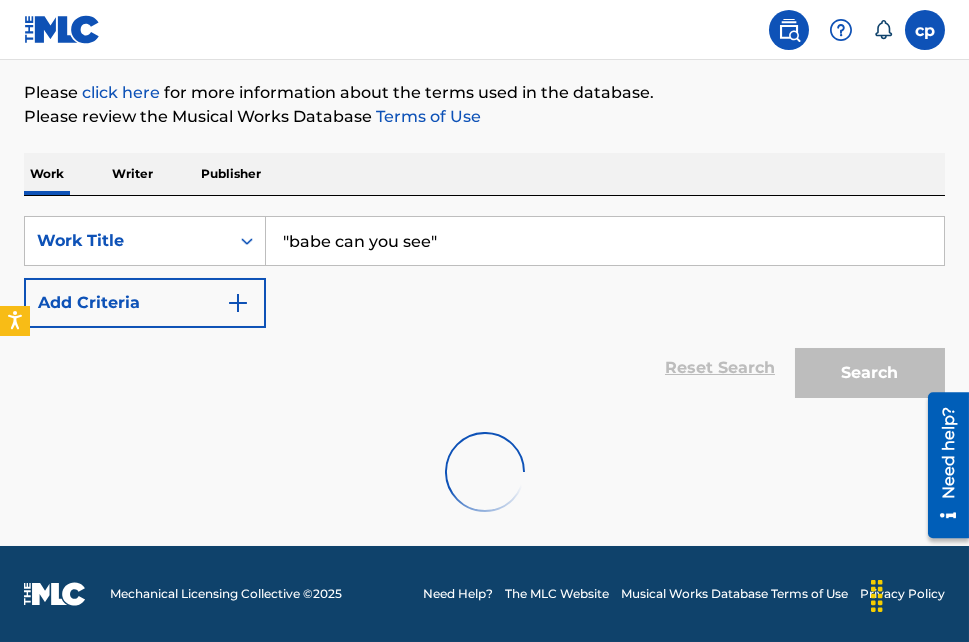 scroll, scrollTop: 1796, scrollLeft: 0, axis: vertical 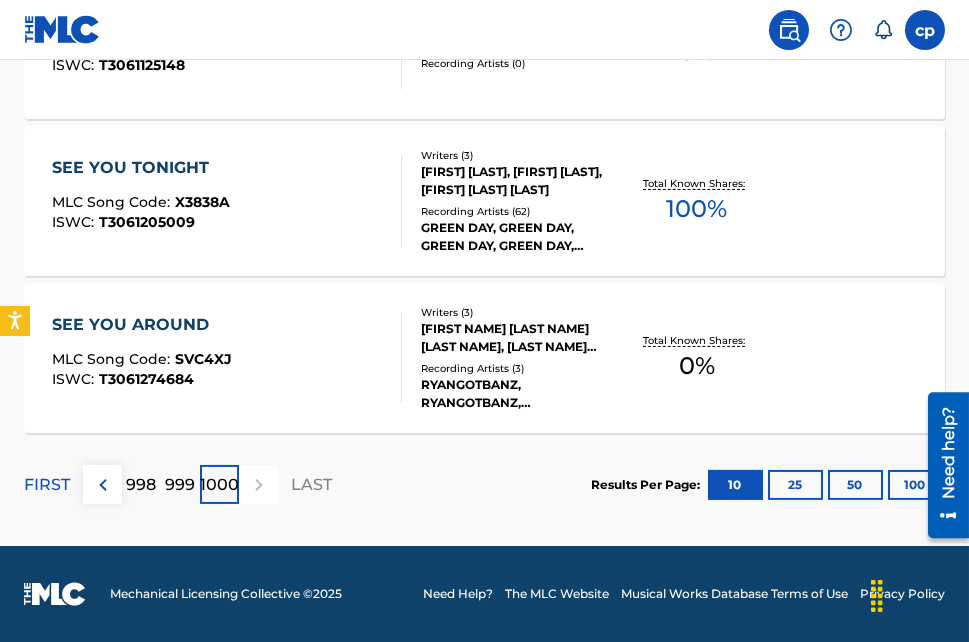 click on "998" at bounding box center (142, 485) 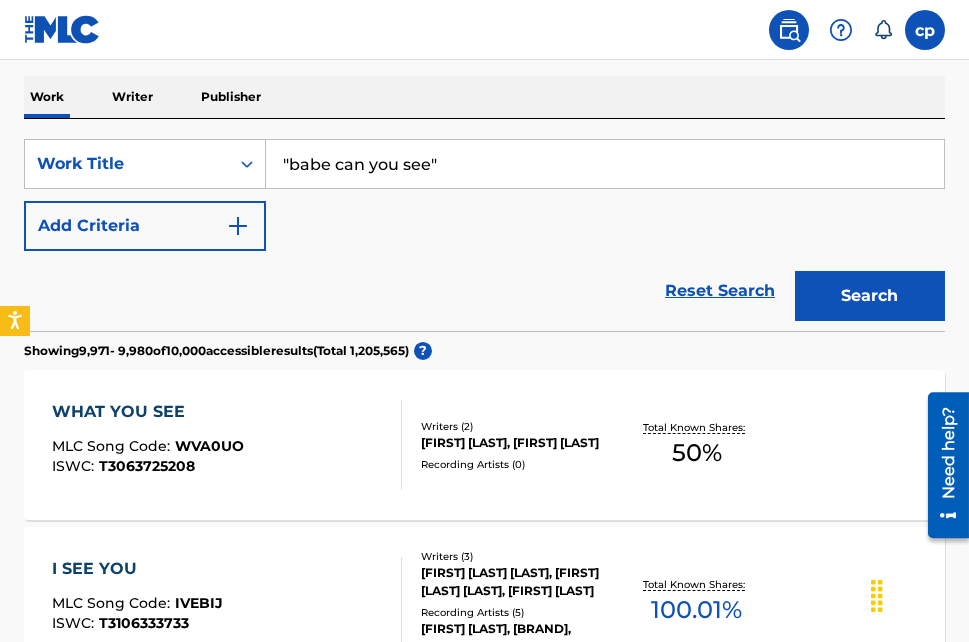 scroll, scrollTop: 0, scrollLeft: 0, axis: both 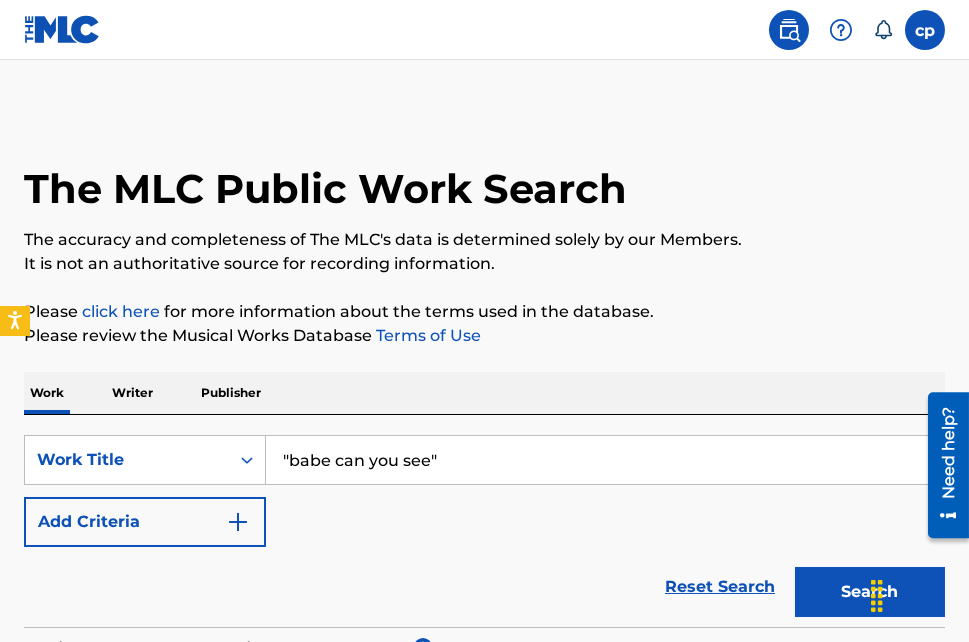 click at bounding box center [238, 522] 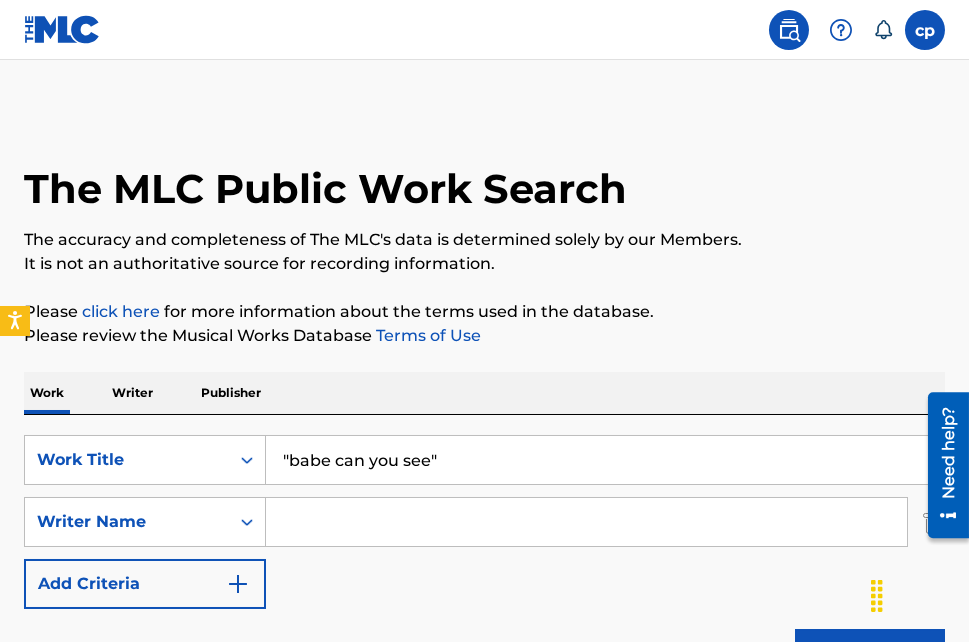 click at bounding box center [586, 522] 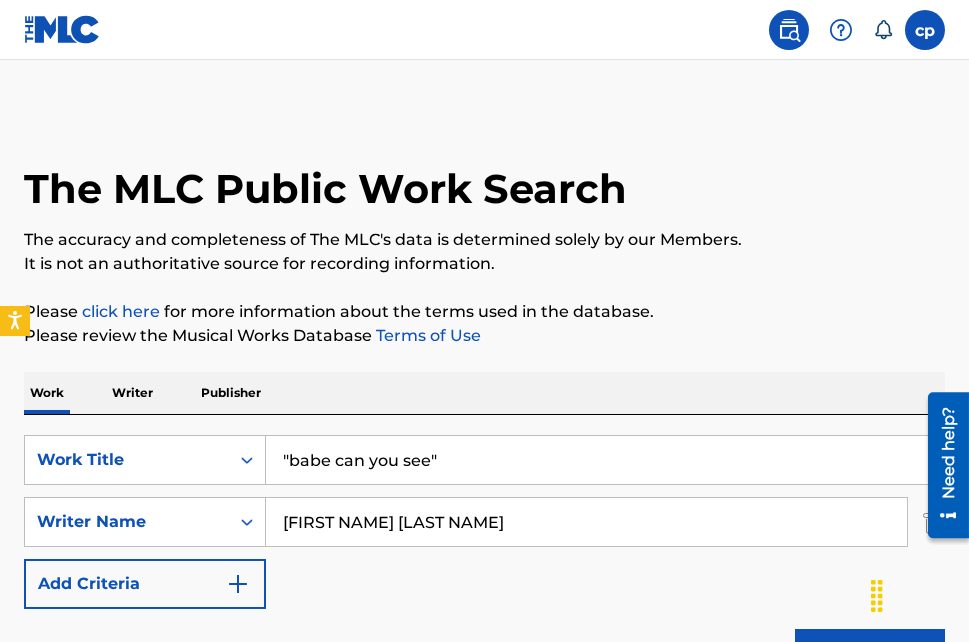 scroll, scrollTop: 100, scrollLeft: 0, axis: vertical 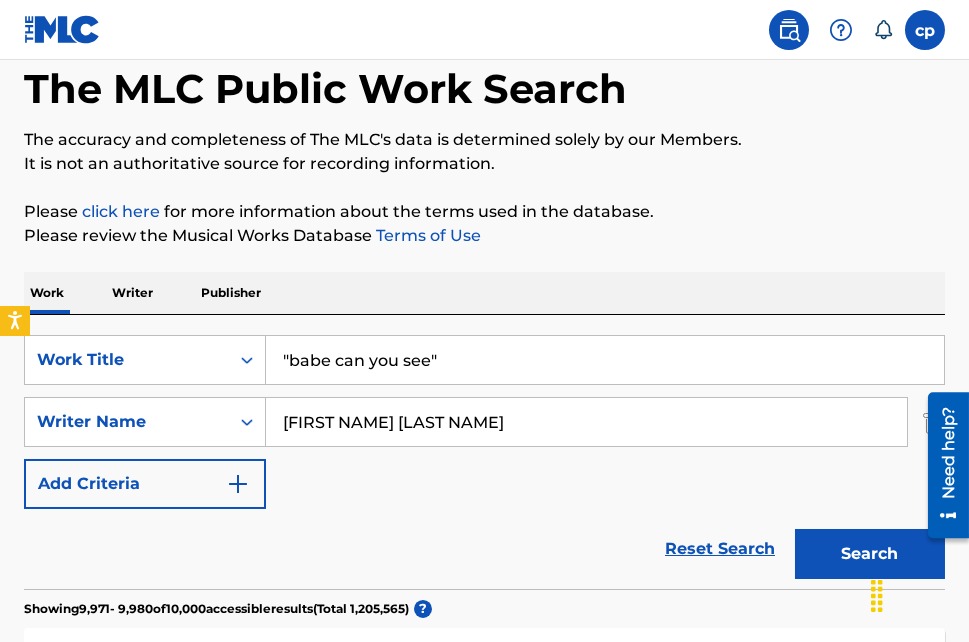 click at bounding box center (238, 484) 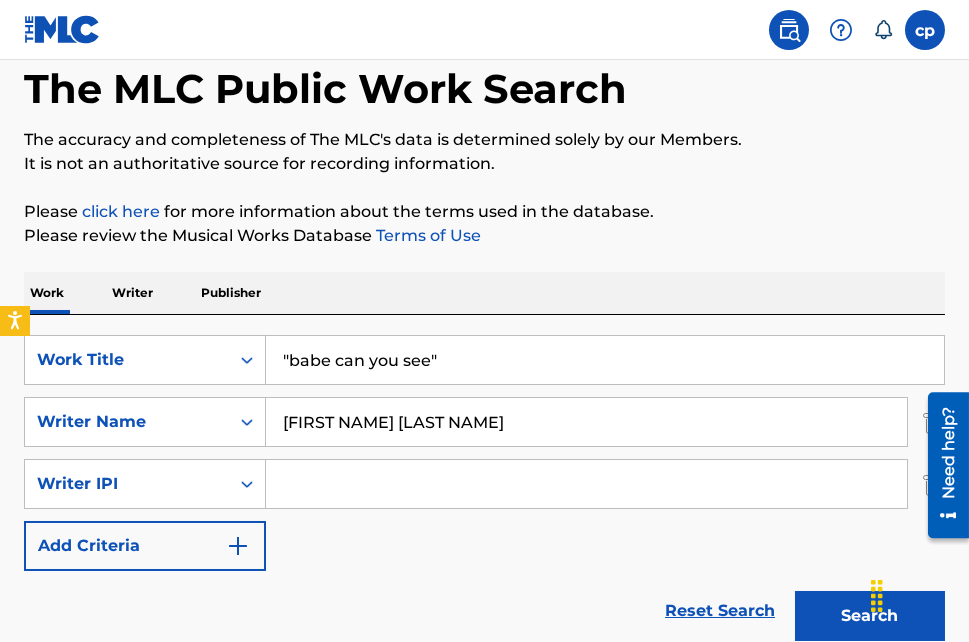 click on "Search" at bounding box center [870, 616] 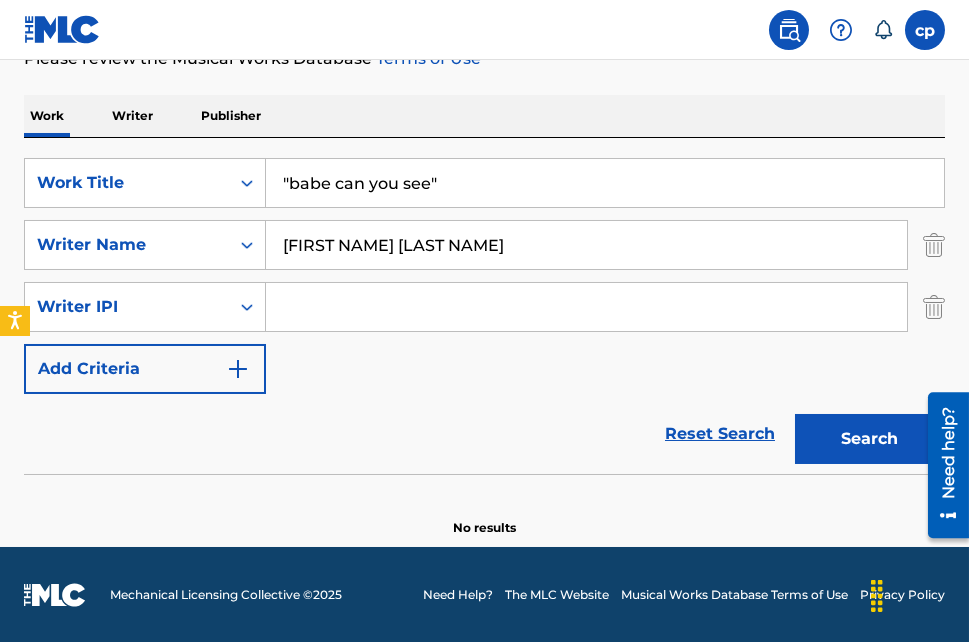 scroll, scrollTop: 177, scrollLeft: 0, axis: vertical 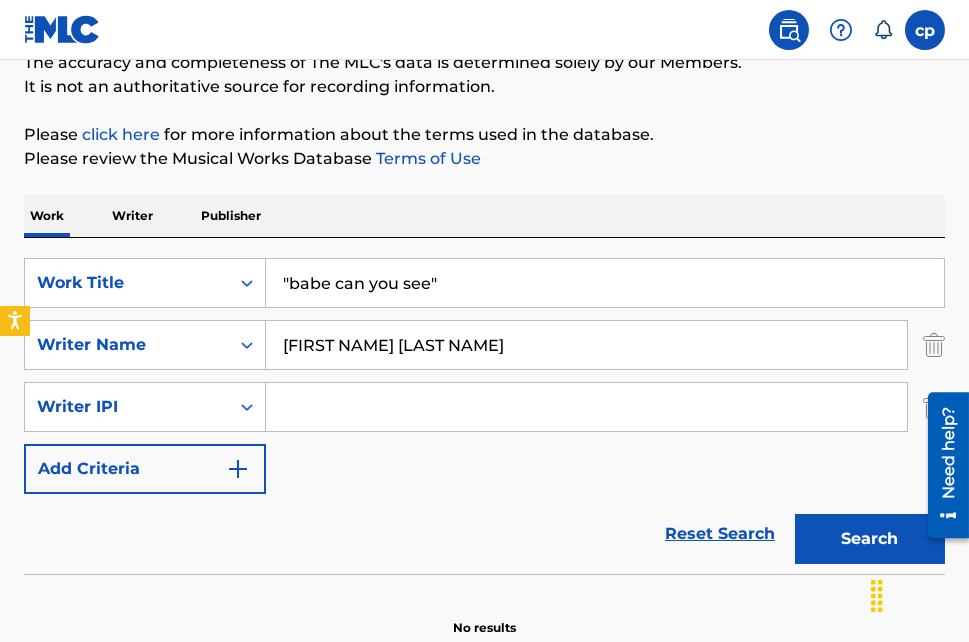 click on "[FIRST NAME] [LAST NAME]" at bounding box center (586, 345) 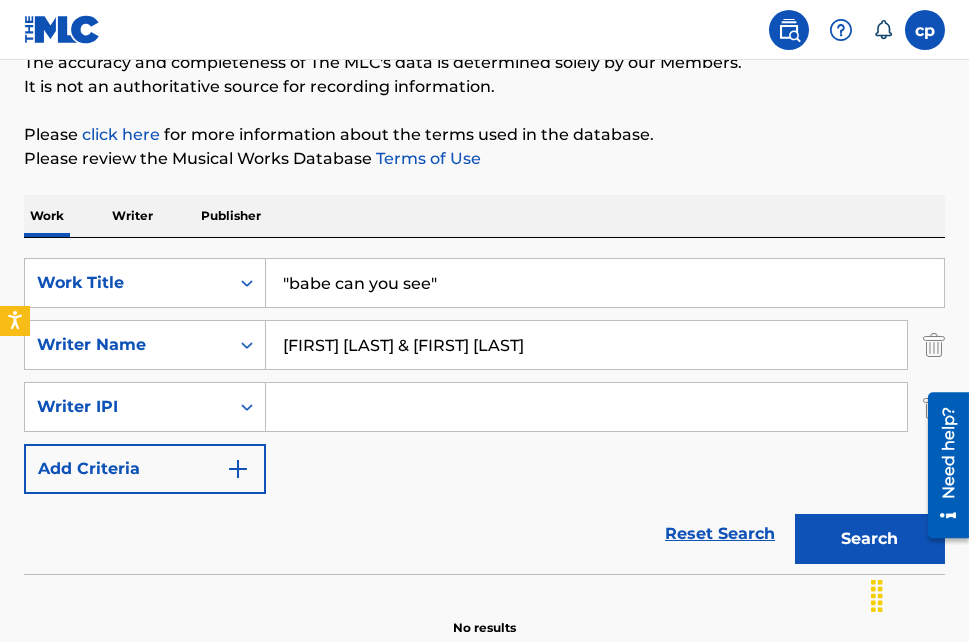click on "Search" at bounding box center (870, 539) 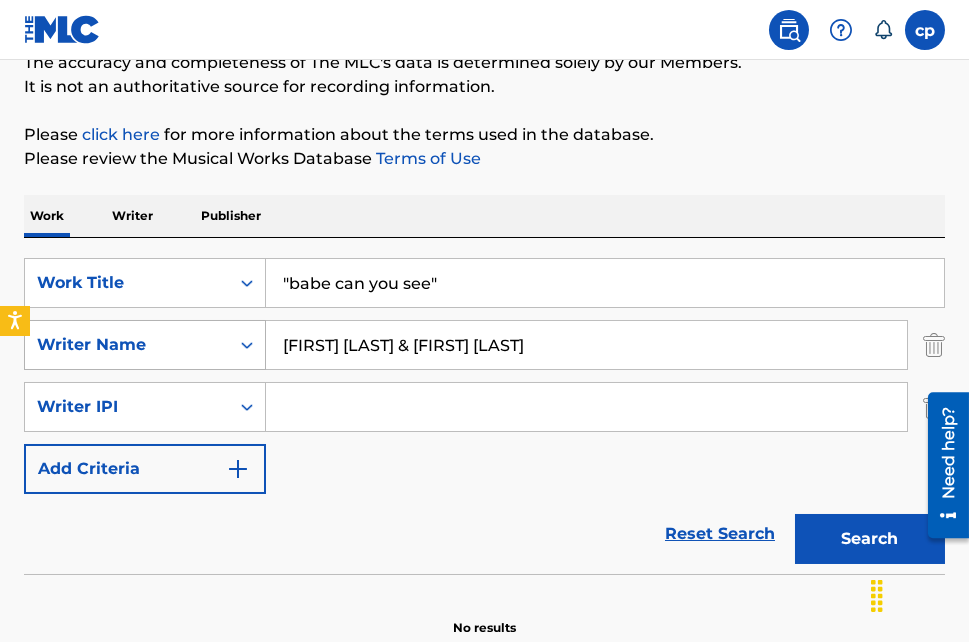 drag, startPoint x: 453, startPoint y: 341, endPoint x: 253, endPoint y: 330, distance: 200.30228 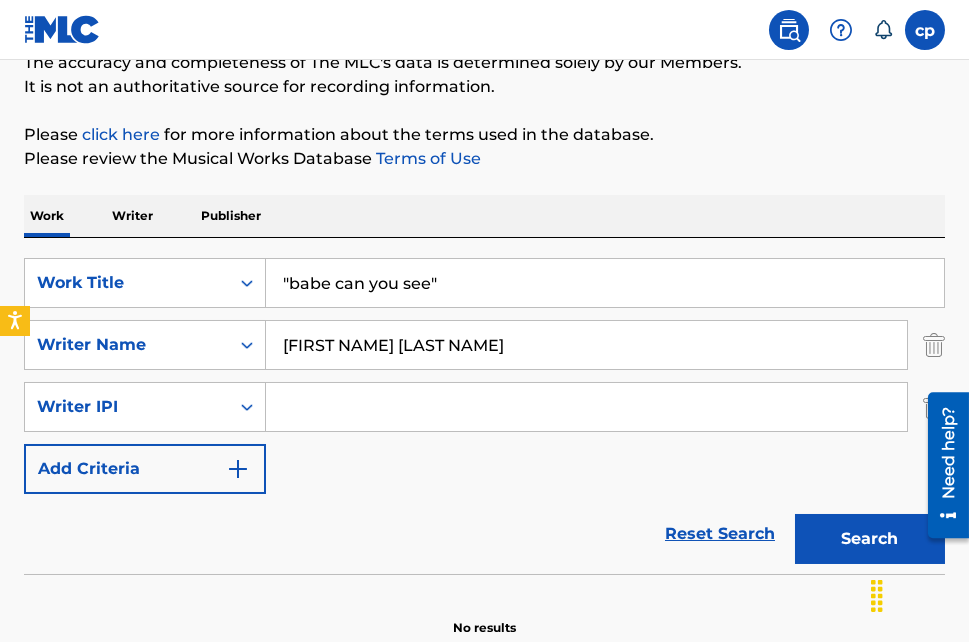 type on "[FIRST NAME] [LAST NAME]" 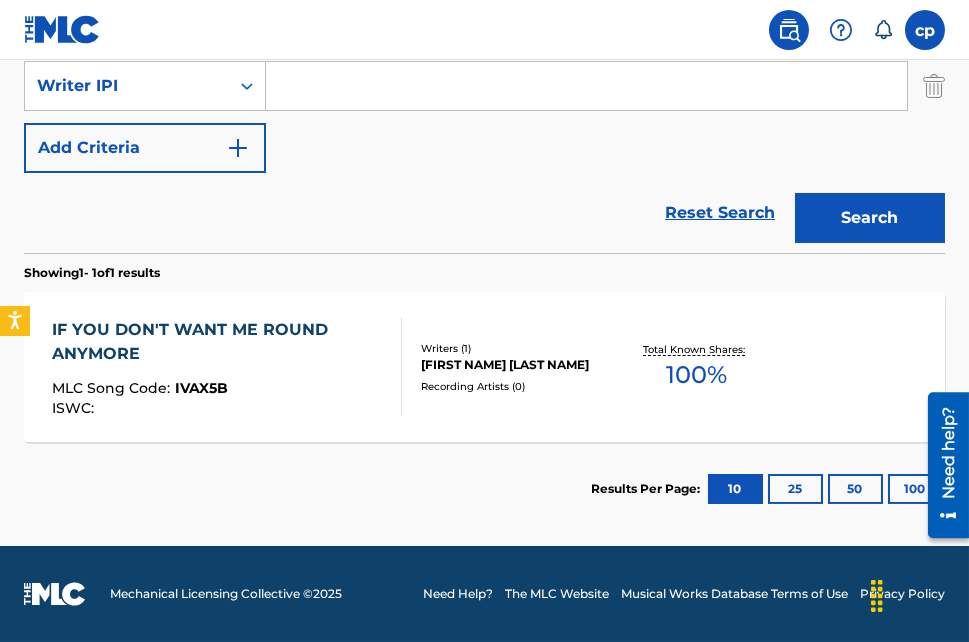 scroll, scrollTop: 298, scrollLeft: 0, axis: vertical 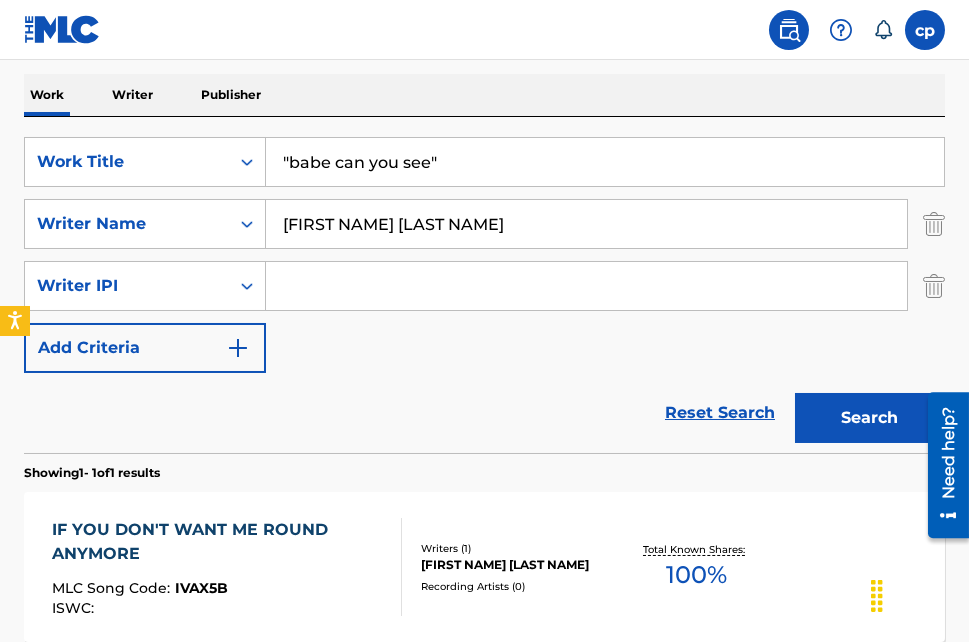 click at bounding box center (586, 286) 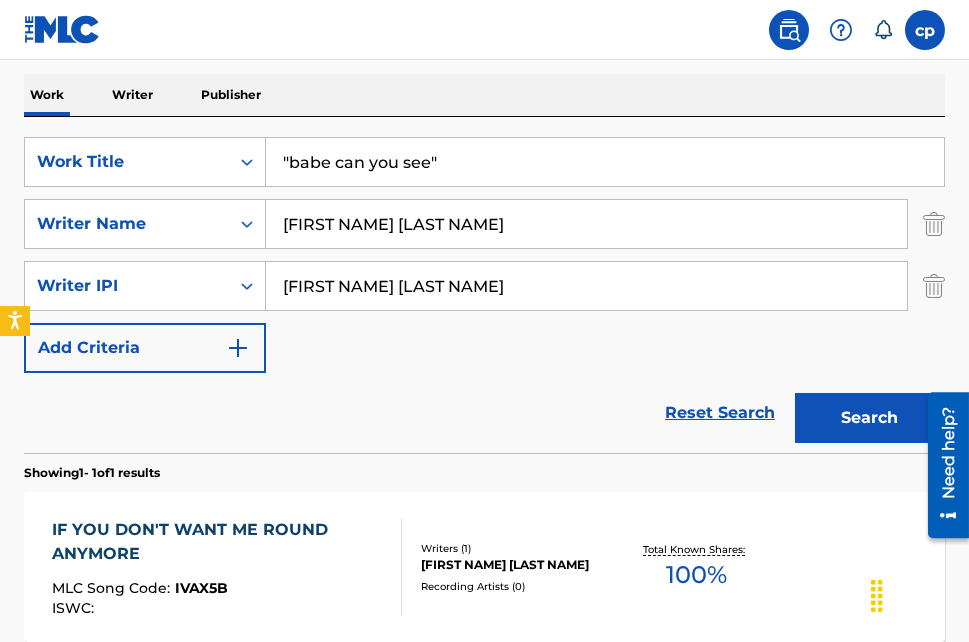type on "[FIRST NAME] [LAST NAME]" 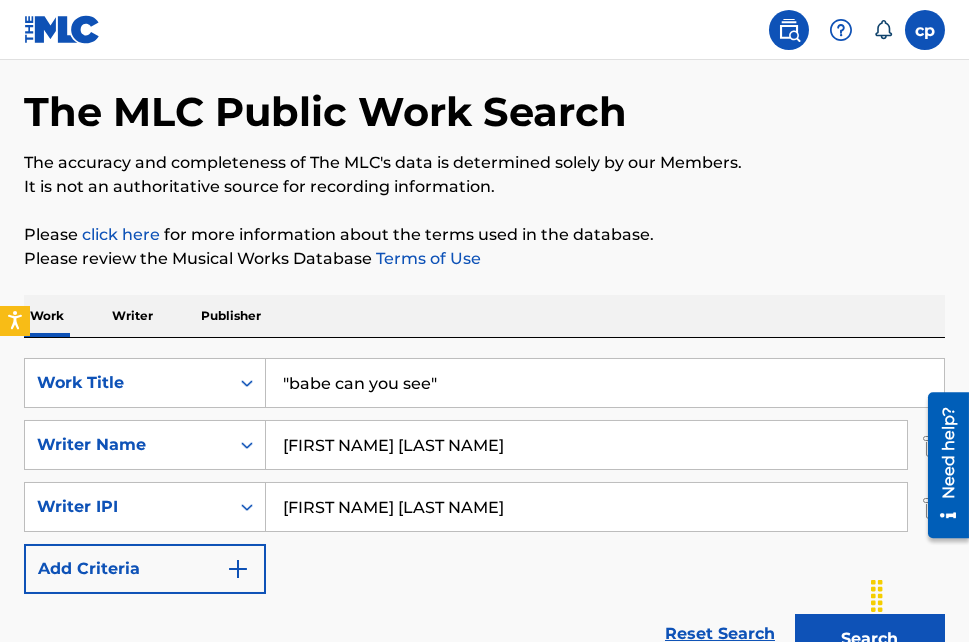 scroll, scrollTop: 177, scrollLeft: 0, axis: vertical 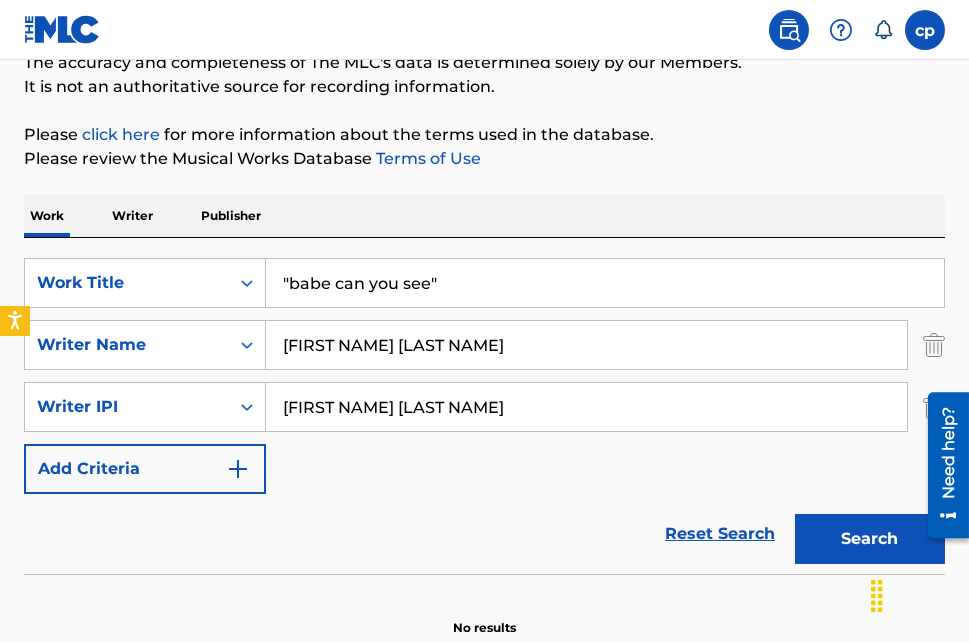 click on ""babe can you see"" at bounding box center (605, 283) 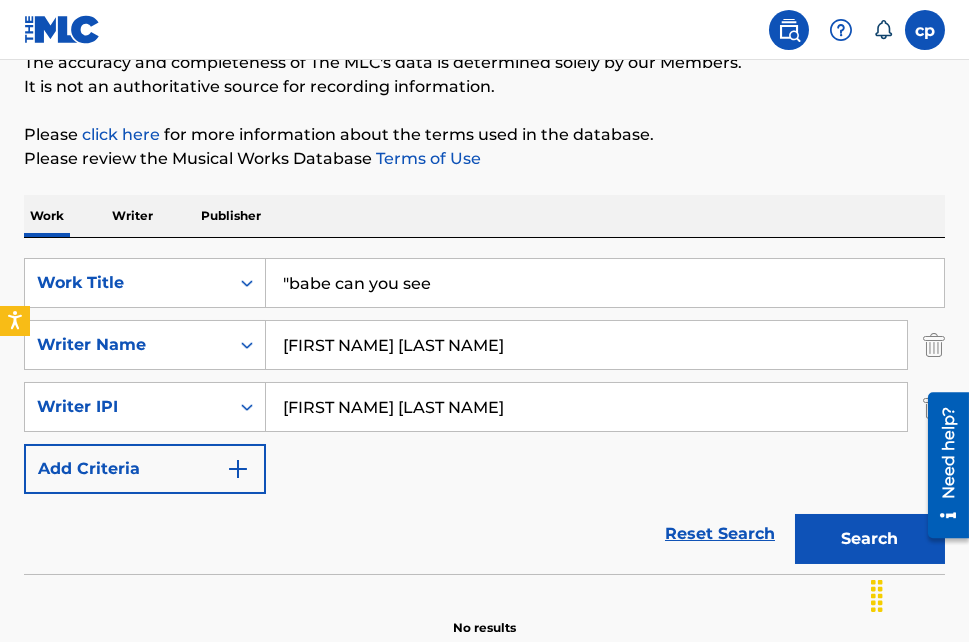 click on ""babe can you see" at bounding box center (605, 283) 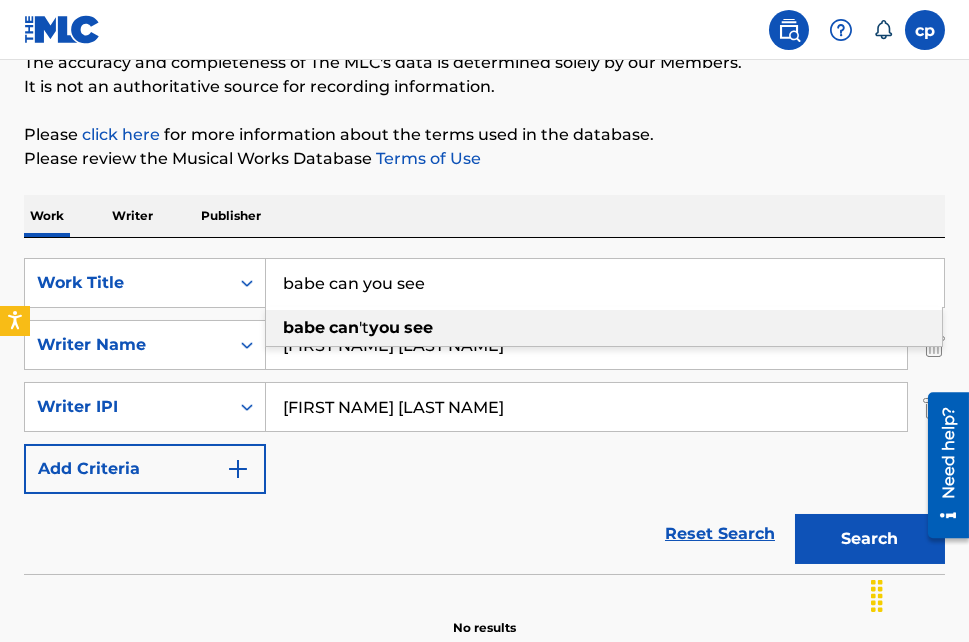 click on "babe   can 't  you   see" at bounding box center (604, 328) 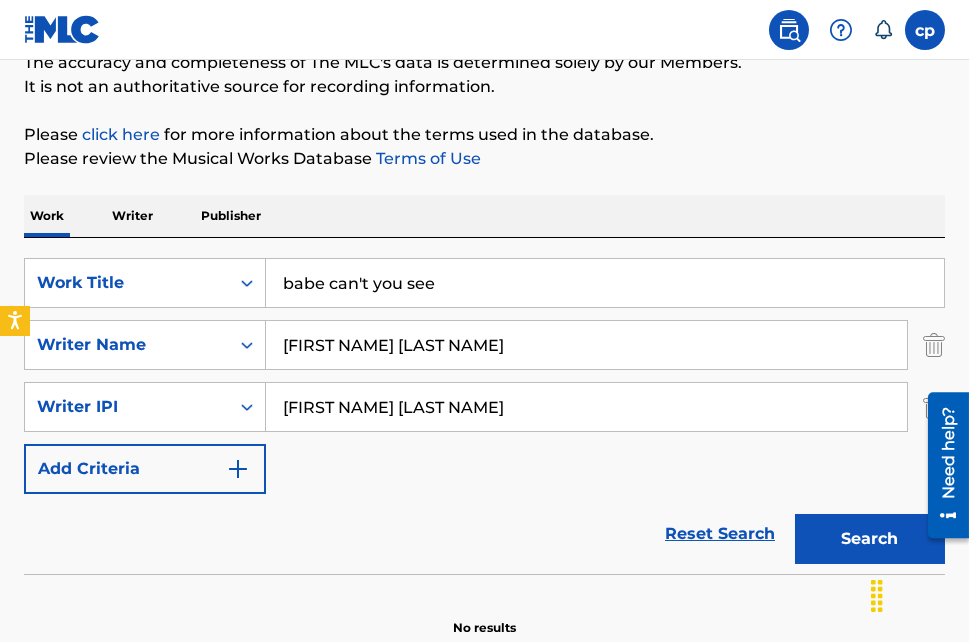 click on "Search" at bounding box center [870, 539] 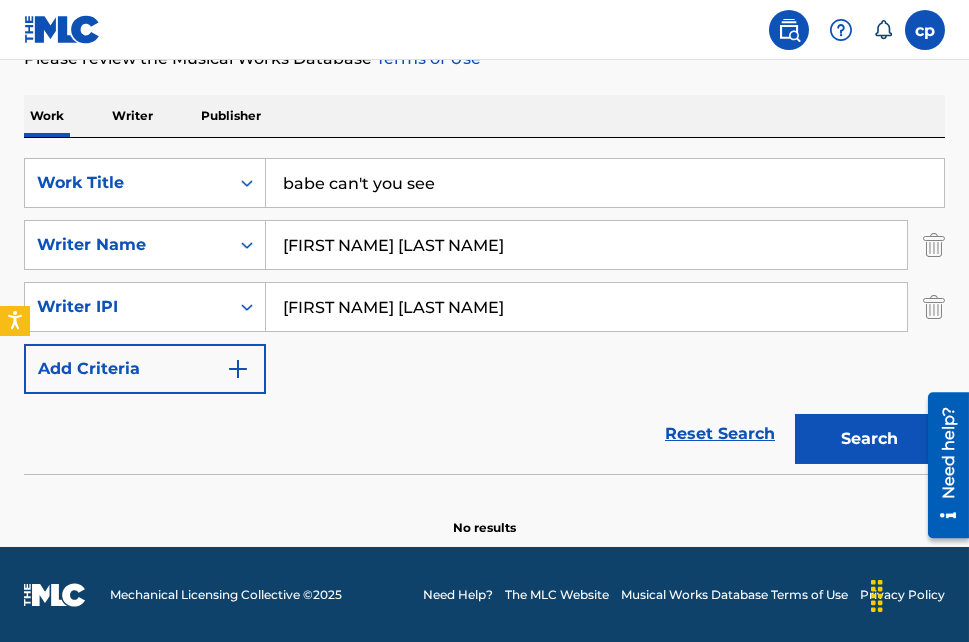 scroll, scrollTop: 0, scrollLeft: 0, axis: both 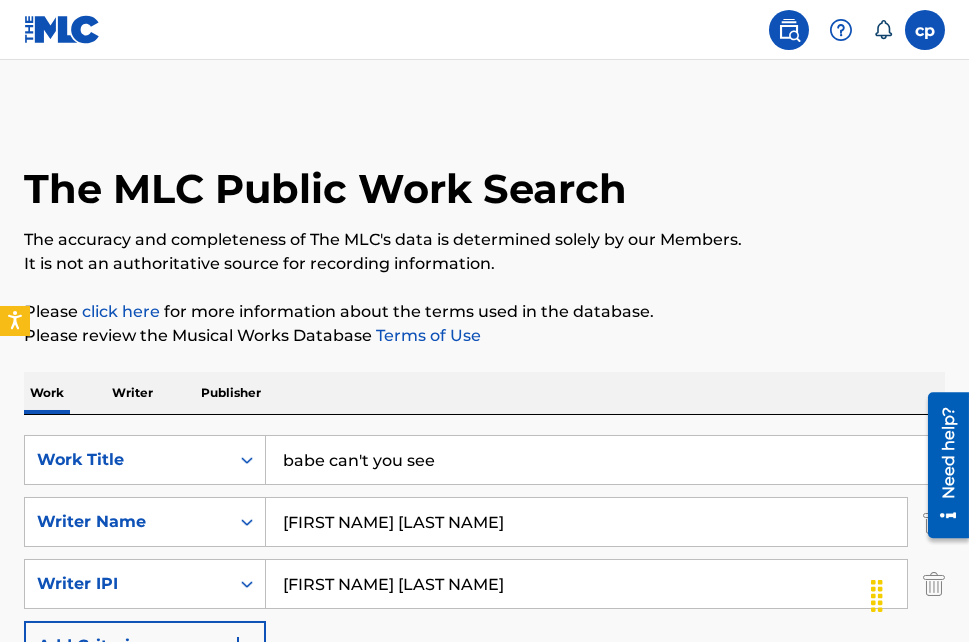 click on "babe can't you see" at bounding box center (605, 460) 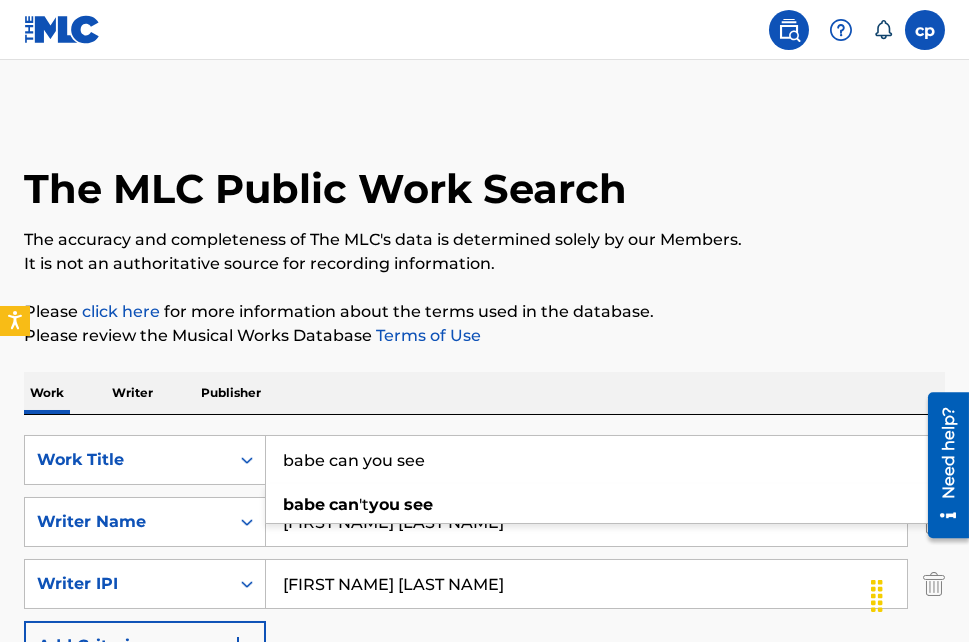 type on "babe can you see" 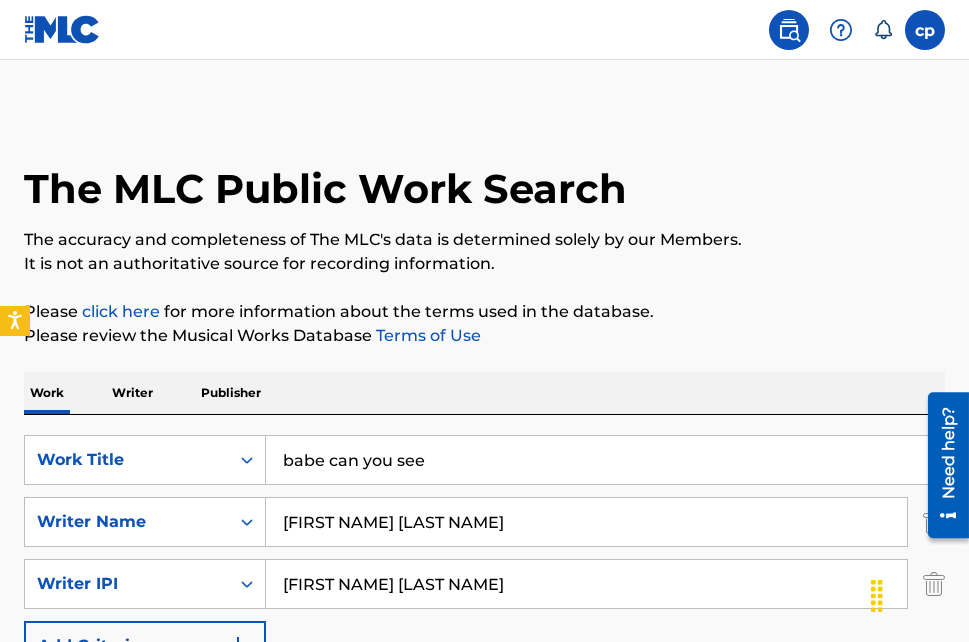 scroll, scrollTop: 100, scrollLeft: 0, axis: vertical 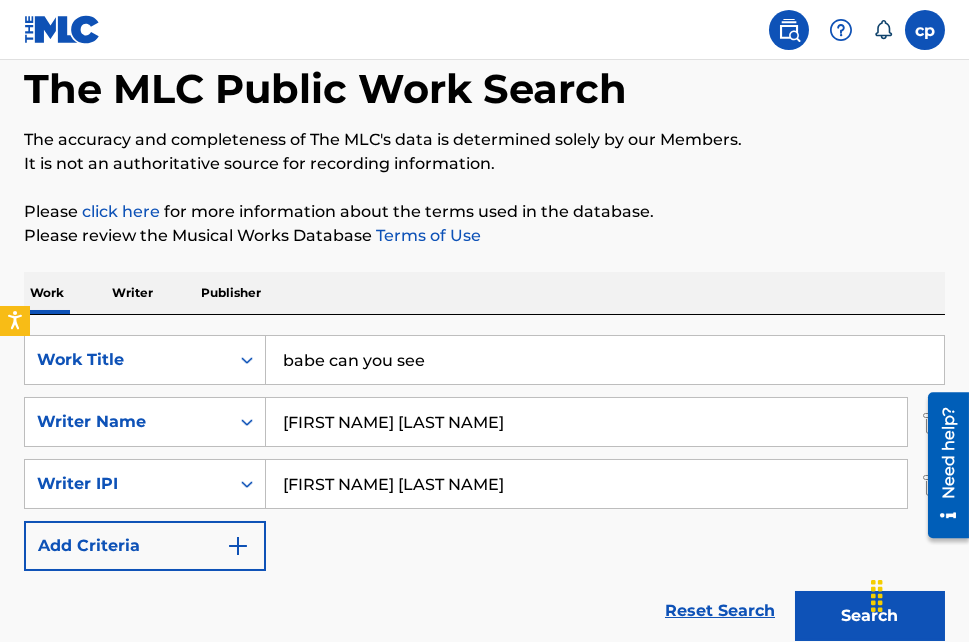 click on "[FIRST NAME] [LAST NAME]" at bounding box center (586, 484) 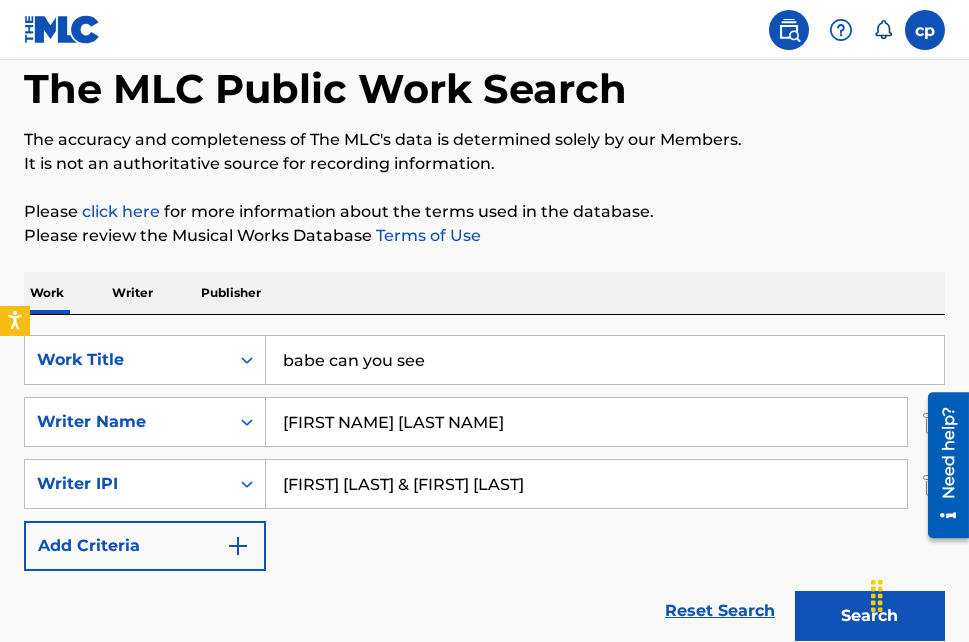 type on "[FIRST] [LAST] & [FIRST] [LAST]" 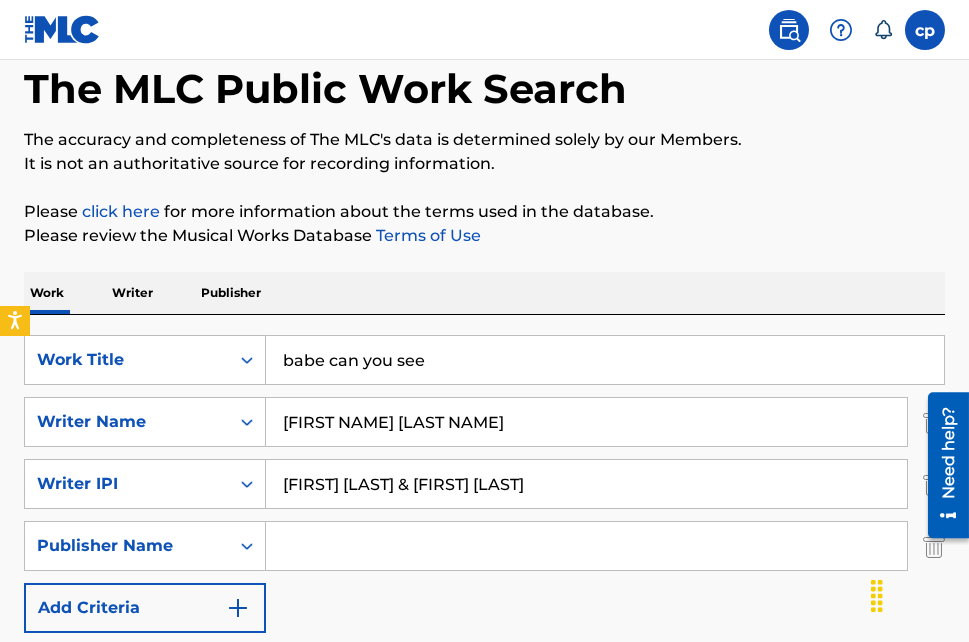 click at bounding box center (238, 608) 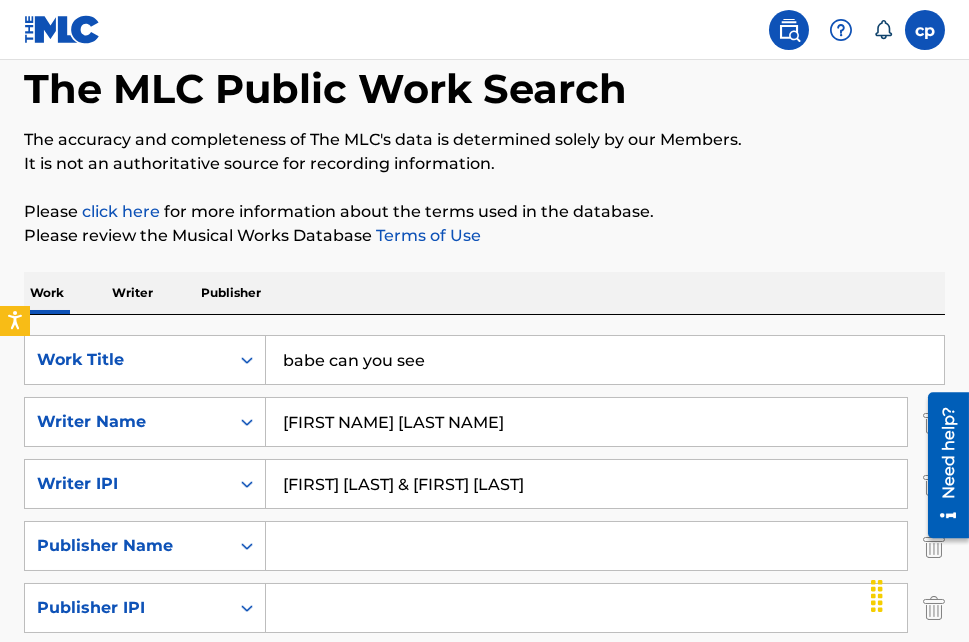 scroll, scrollTop: 200, scrollLeft: 0, axis: vertical 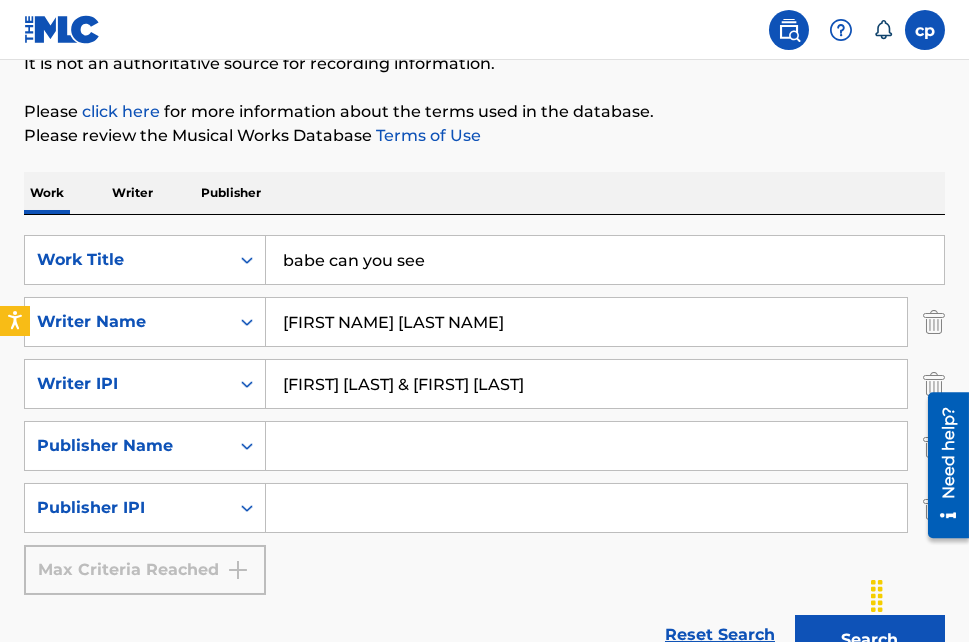 click at bounding box center [586, 508] 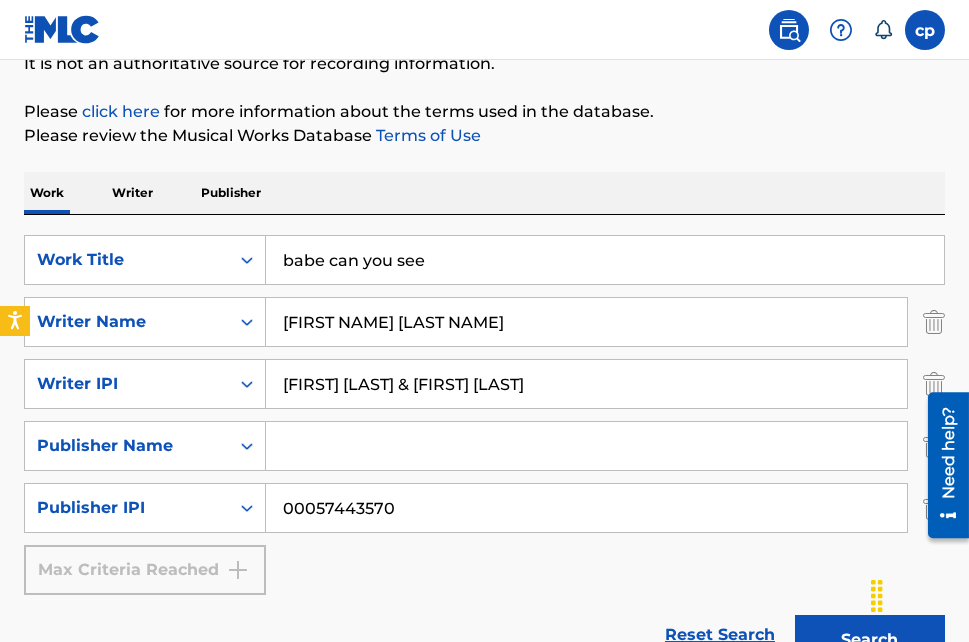 type on "00057443570" 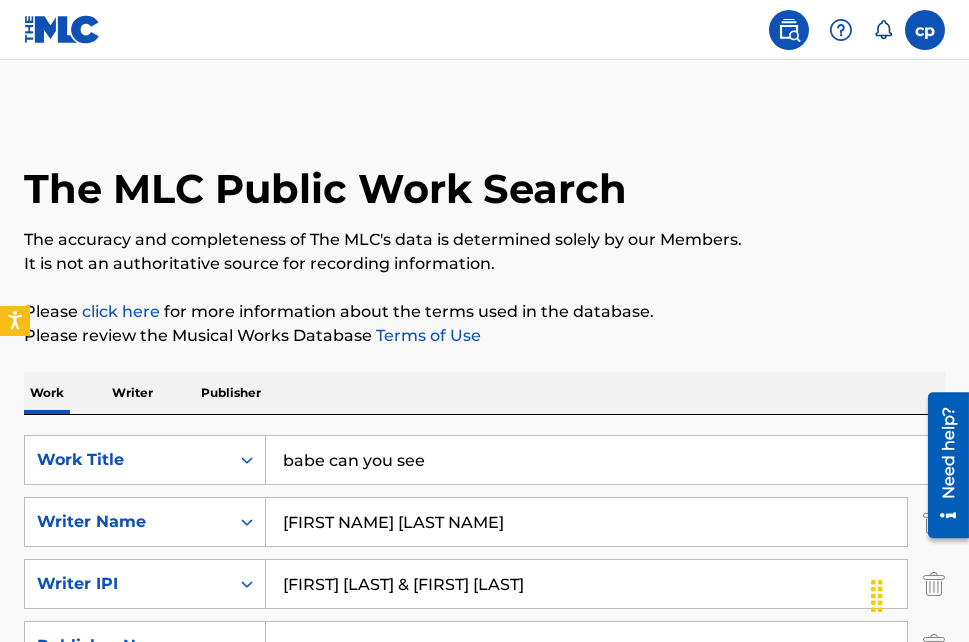scroll, scrollTop: 100, scrollLeft: 0, axis: vertical 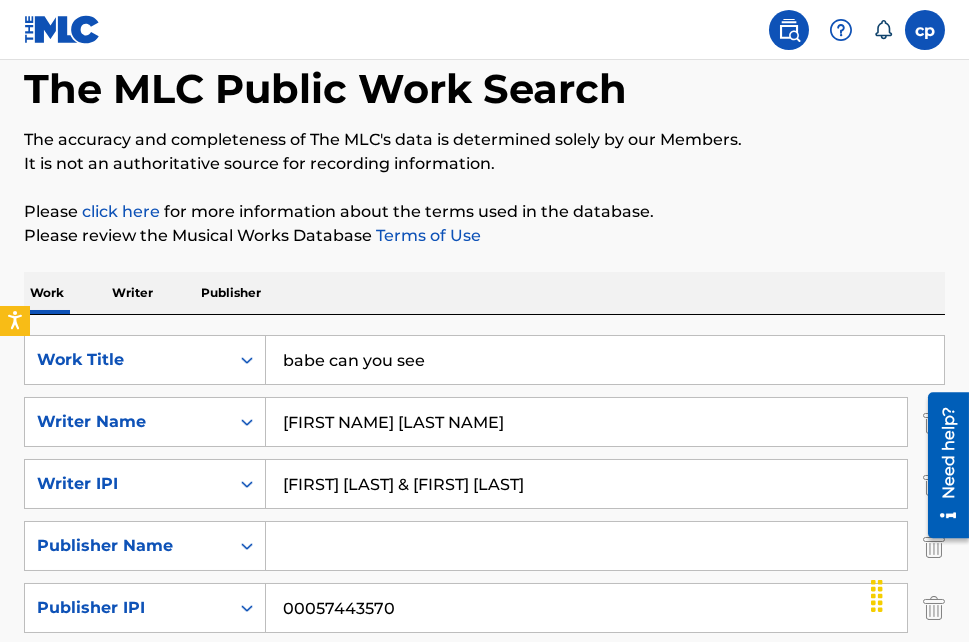 click at bounding box center (586, 546) 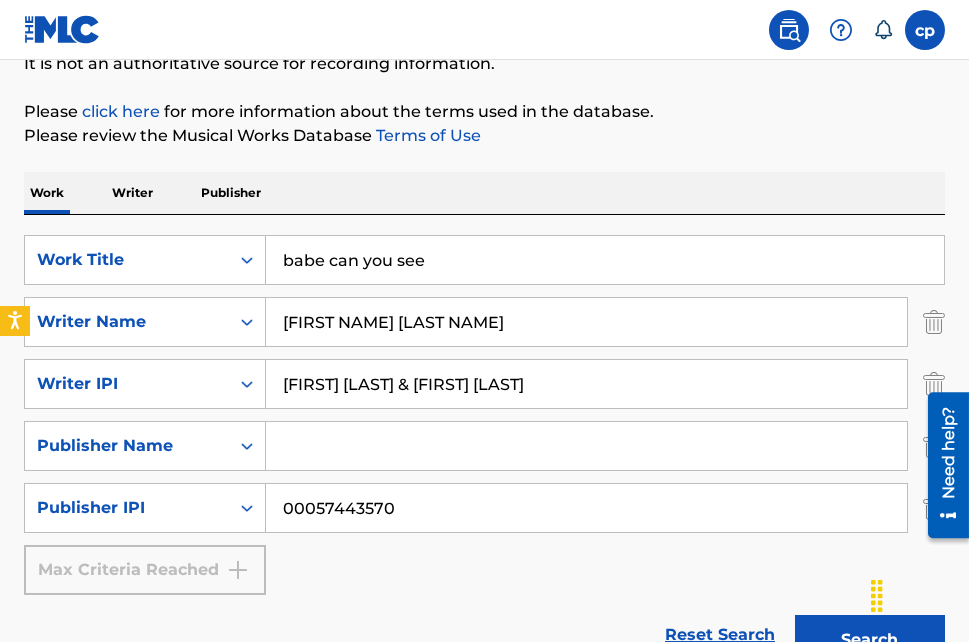 scroll, scrollTop: 300, scrollLeft: 0, axis: vertical 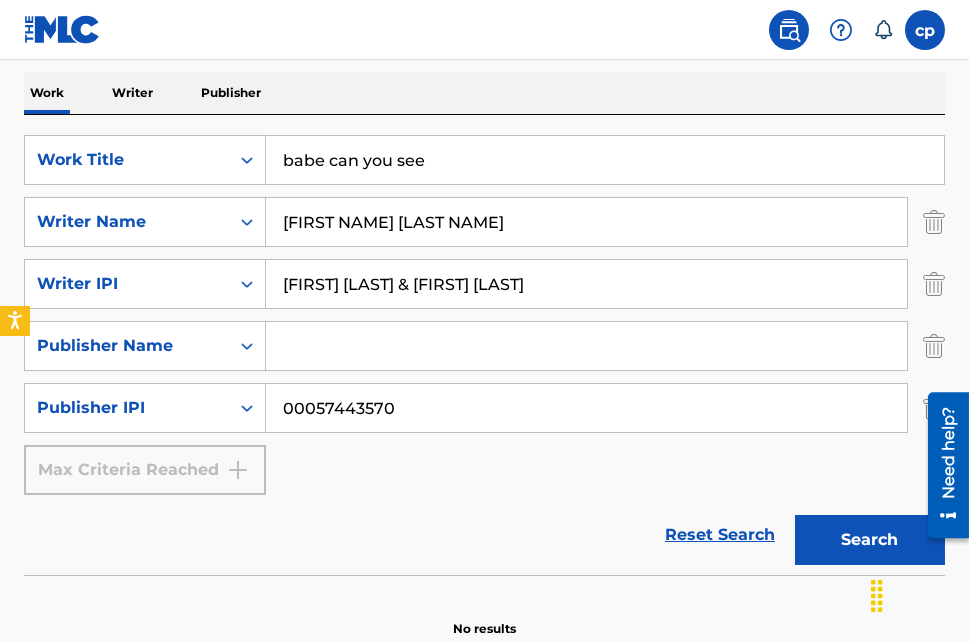 click at bounding box center (934, 222) 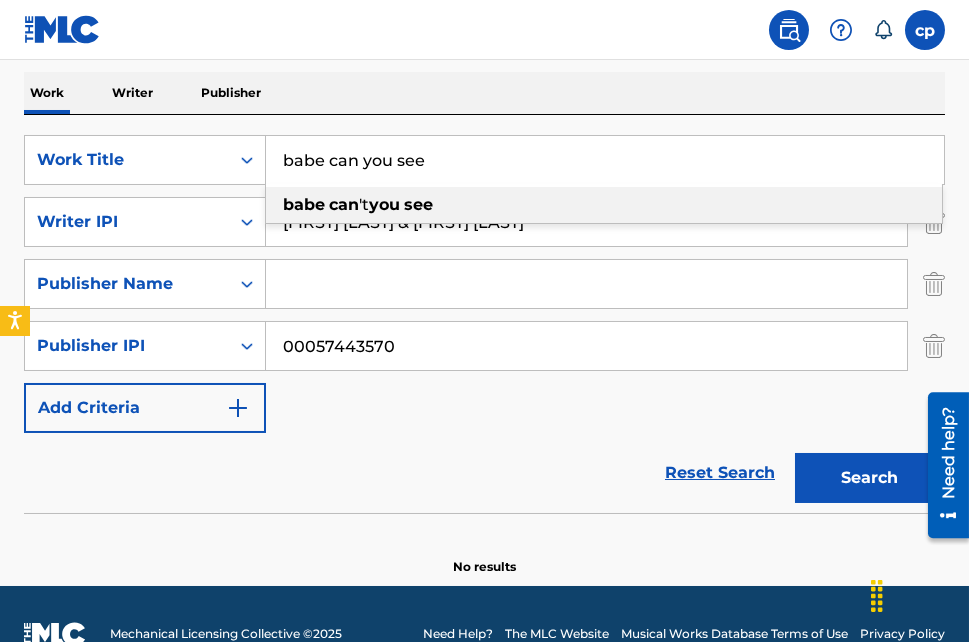 drag, startPoint x: 424, startPoint y: 160, endPoint x: 266, endPoint y: 177, distance: 158.91193 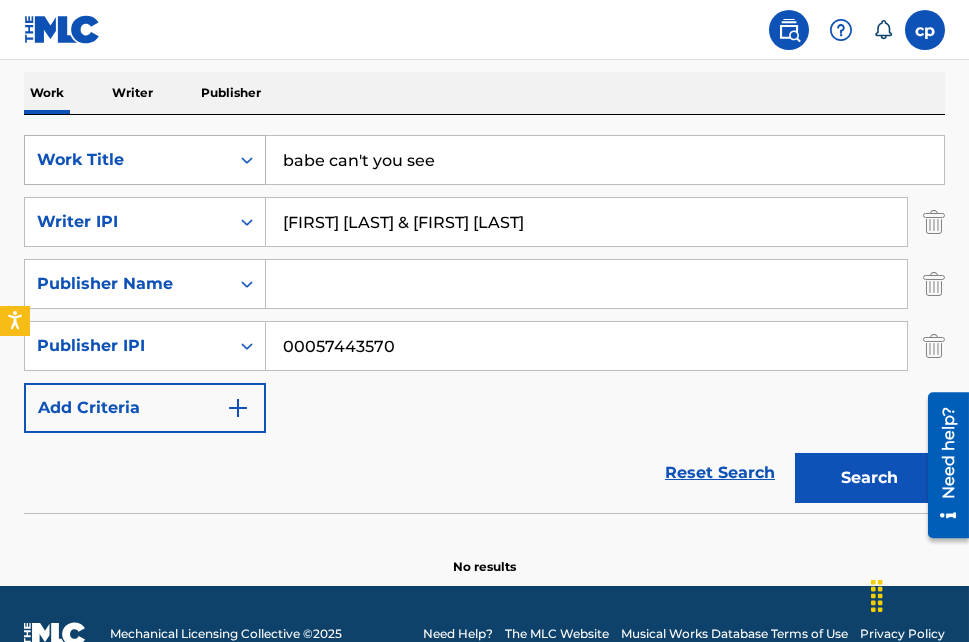 drag, startPoint x: 433, startPoint y: 160, endPoint x: 227, endPoint y: 165, distance: 206.06067 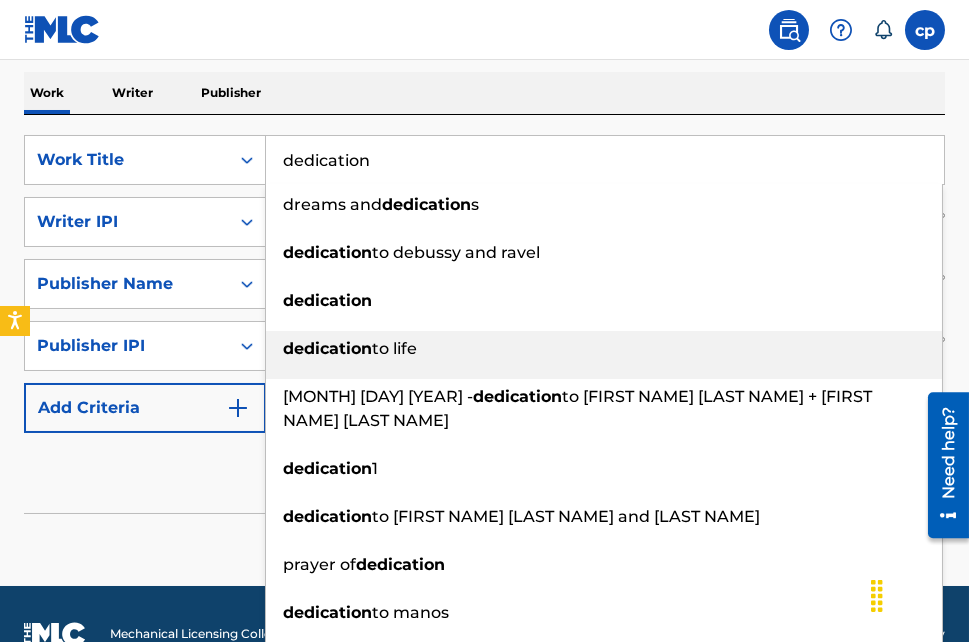 click on "dedication  to life" at bounding box center [604, 349] 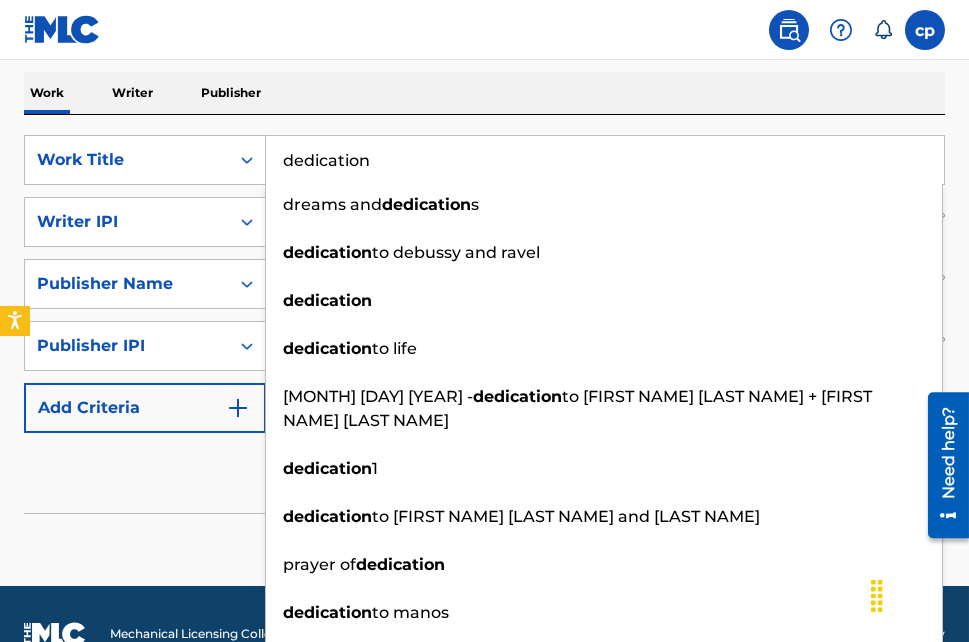 click on "dedication" at bounding box center [605, 160] 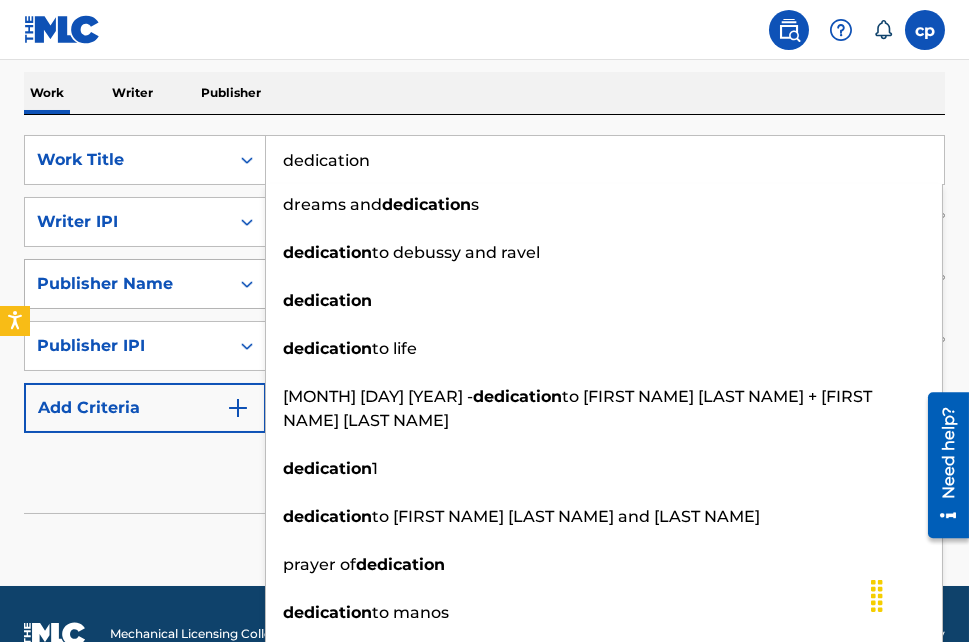 type on "dedication" 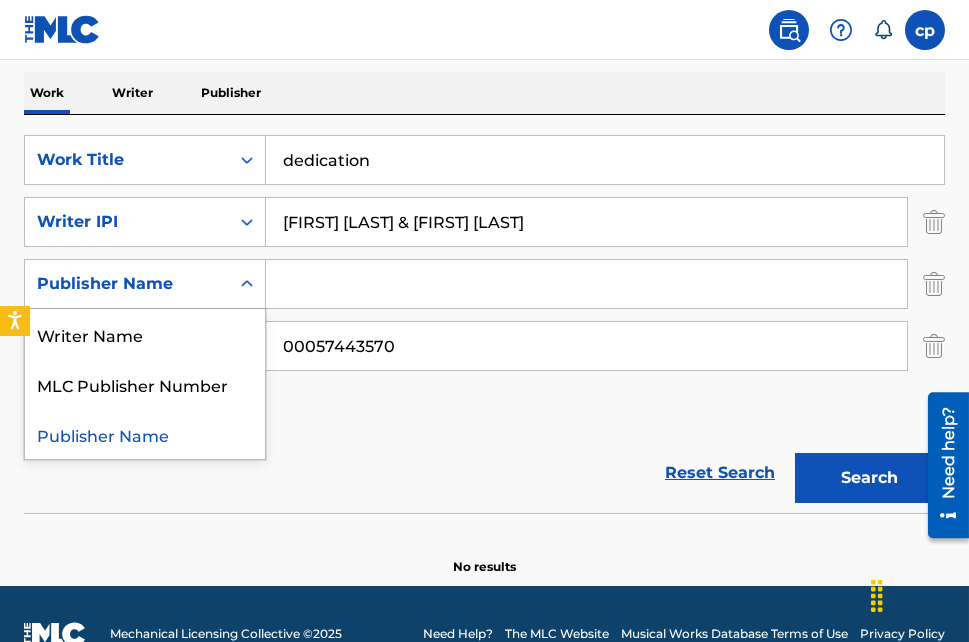 click 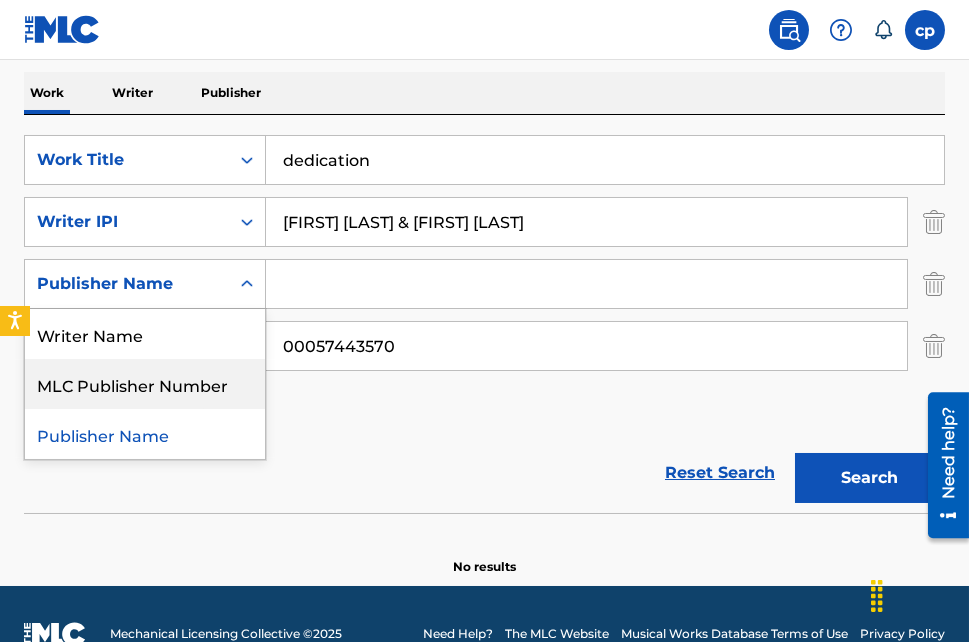 click on "MLC Publisher Number" at bounding box center [145, 384] 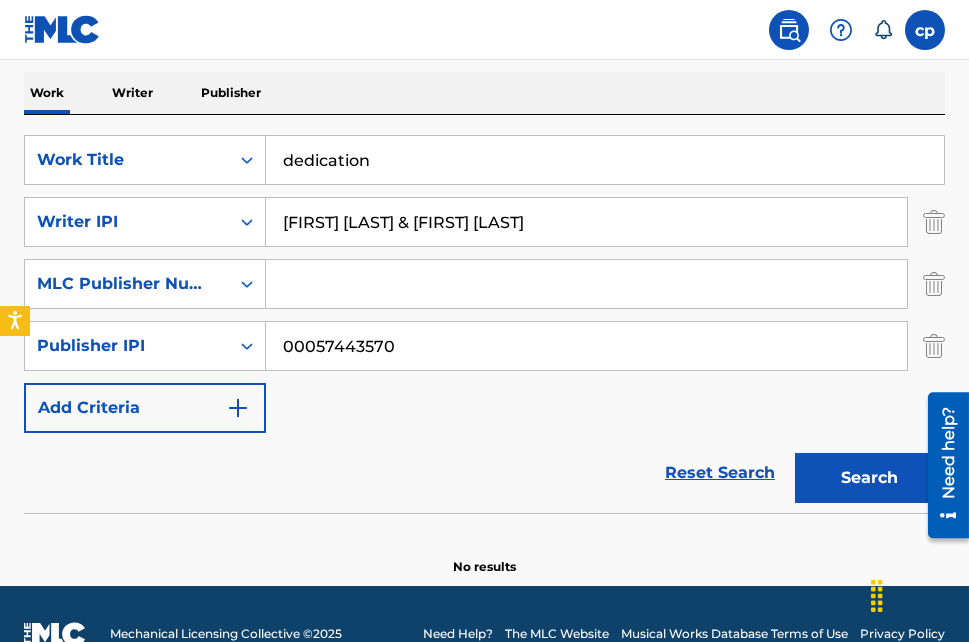 click at bounding box center [238, 408] 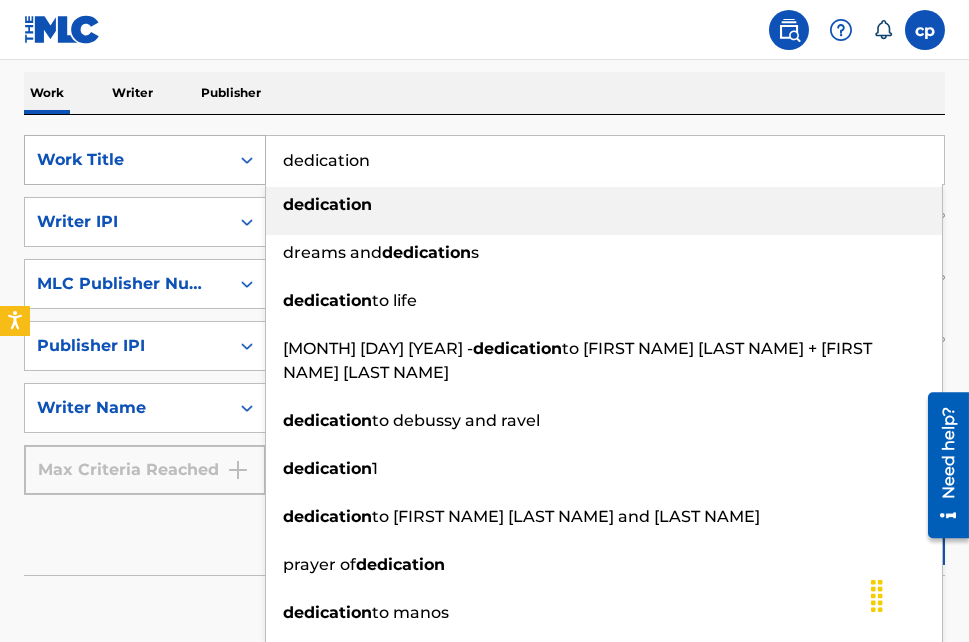 drag, startPoint x: 373, startPoint y: 162, endPoint x: 238, endPoint y: 139, distance: 136.94525 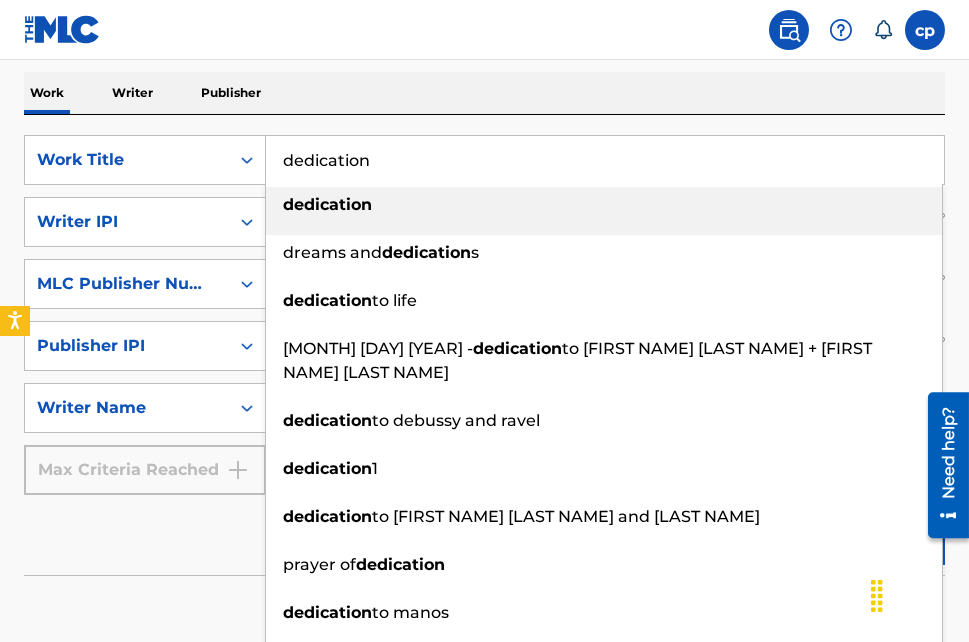 click on "dedication" at bounding box center [605, 160] 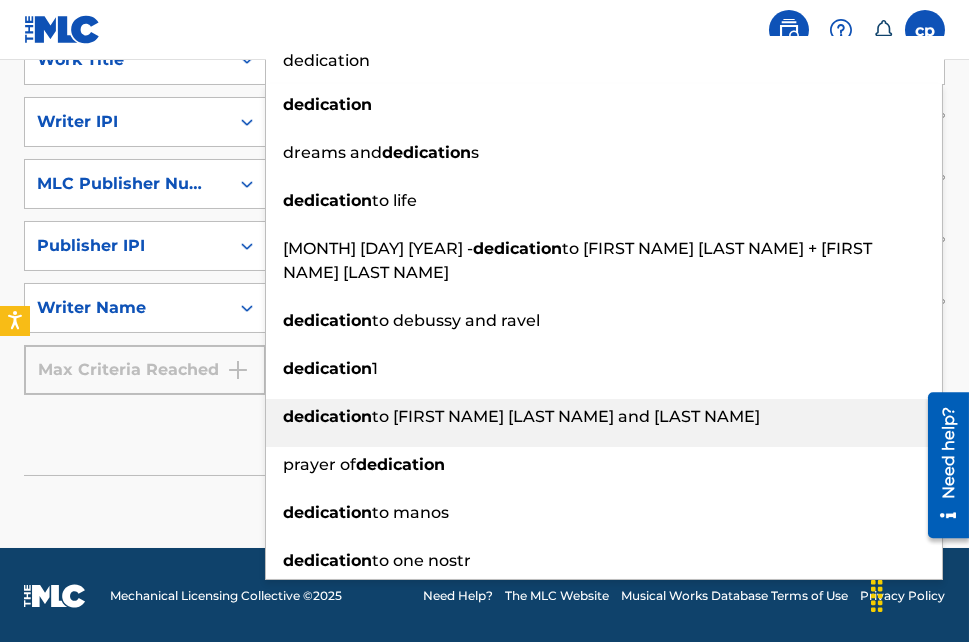 scroll, scrollTop: 401, scrollLeft: 0, axis: vertical 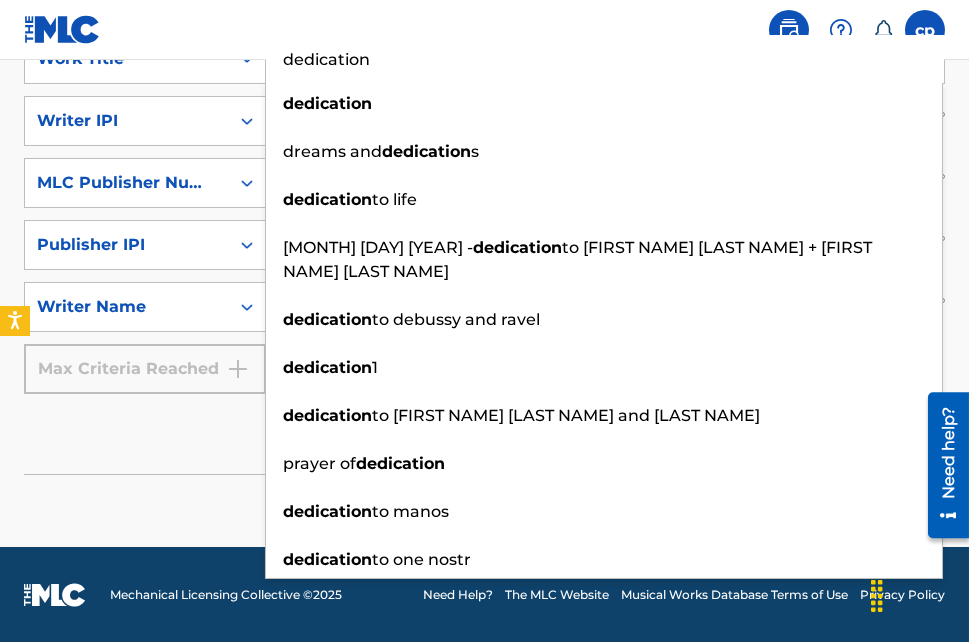 click on "No results" at bounding box center (484, 511) 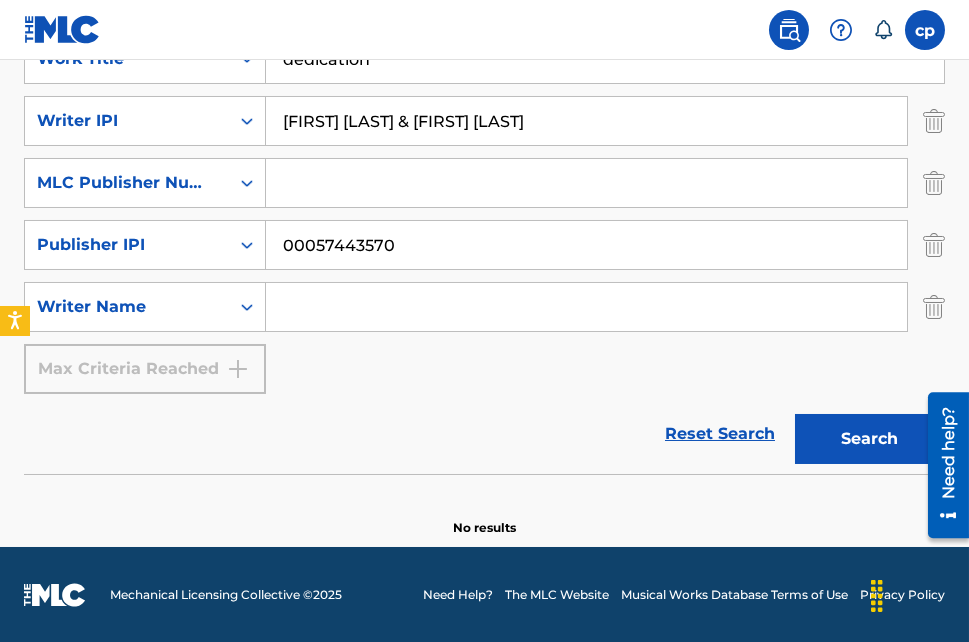 click at bounding box center (586, 183) 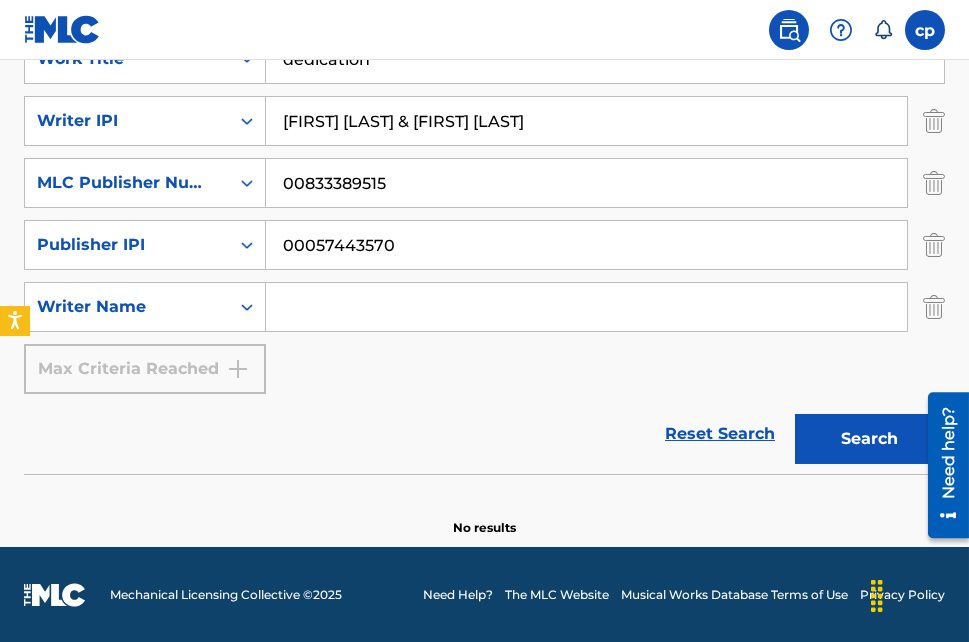 type on "00833389515" 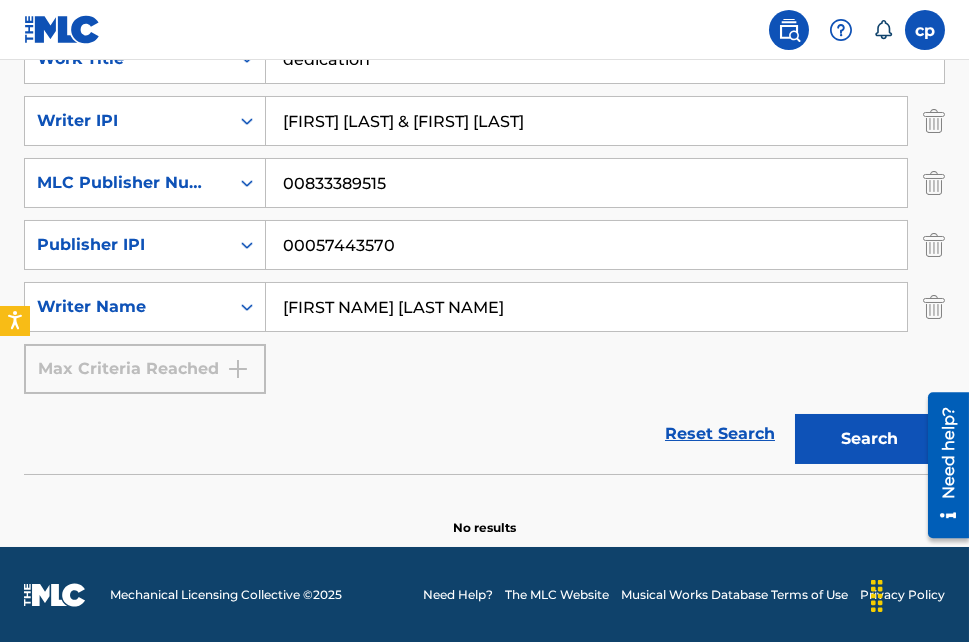type on "[FIRST NAME] [LAST NAME]" 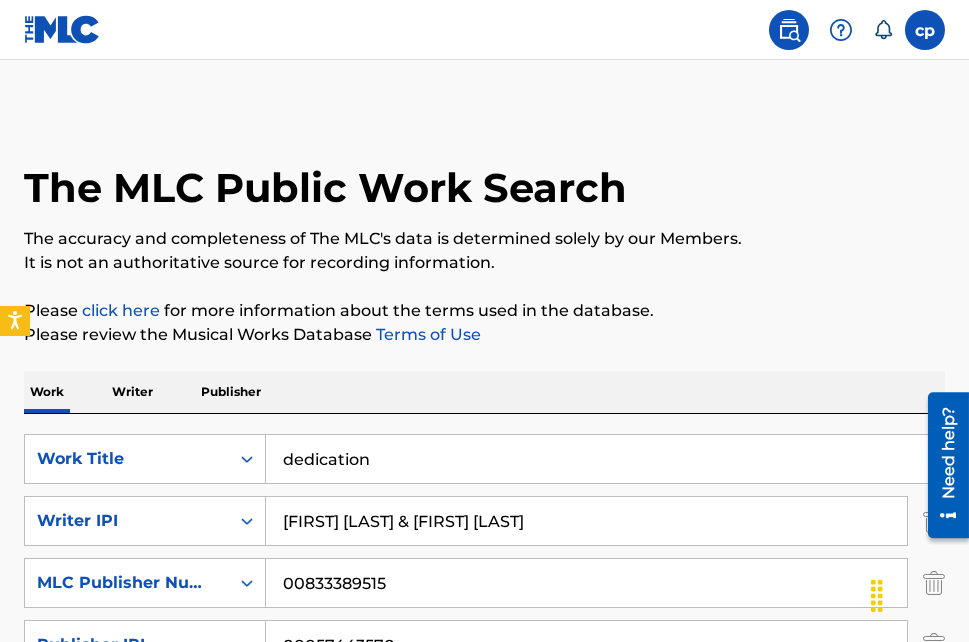 scroll, scrollTop: 201, scrollLeft: 0, axis: vertical 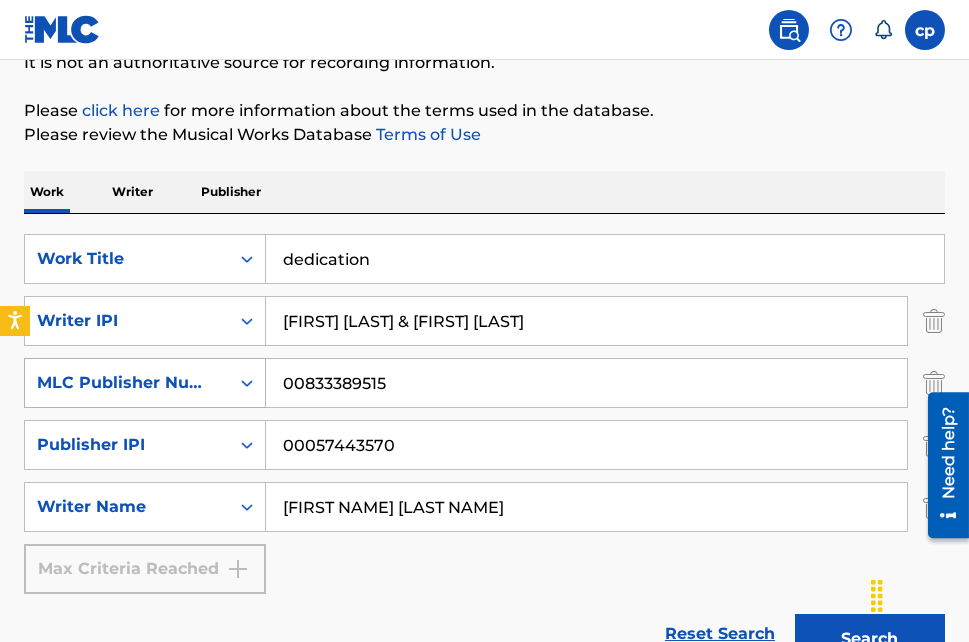drag, startPoint x: 390, startPoint y: 382, endPoint x: 246, endPoint y: 398, distance: 144.88617 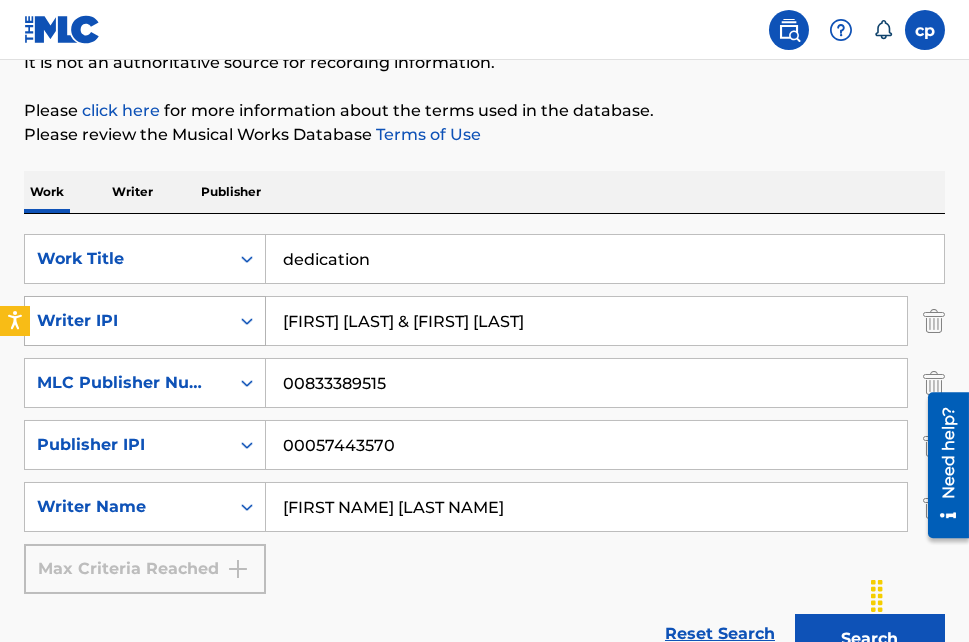 drag, startPoint x: 453, startPoint y: 316, endPoint x: 187, endPoint y: 329, distance: 266.31747 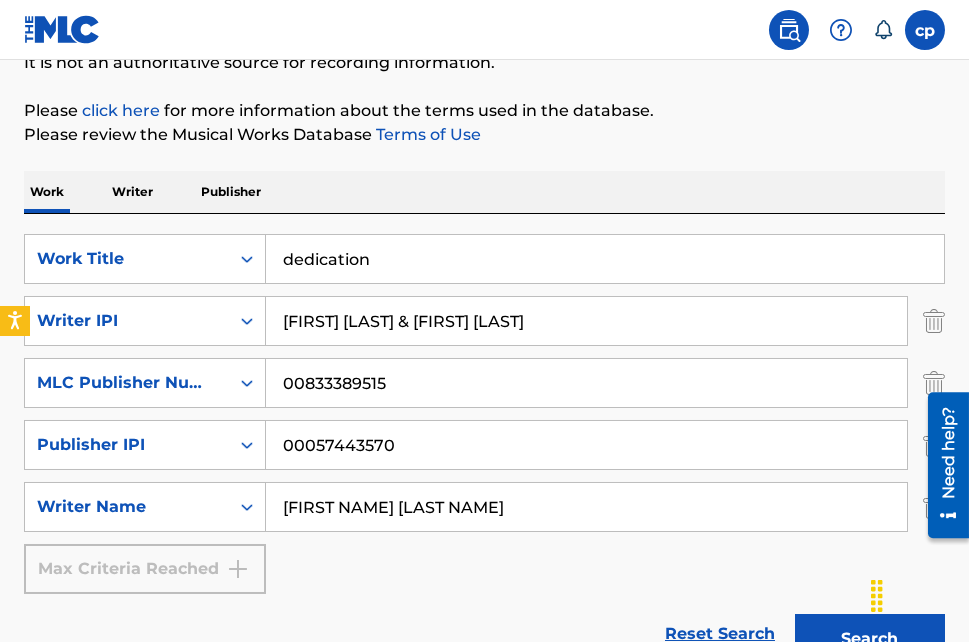paste on "00833389515" 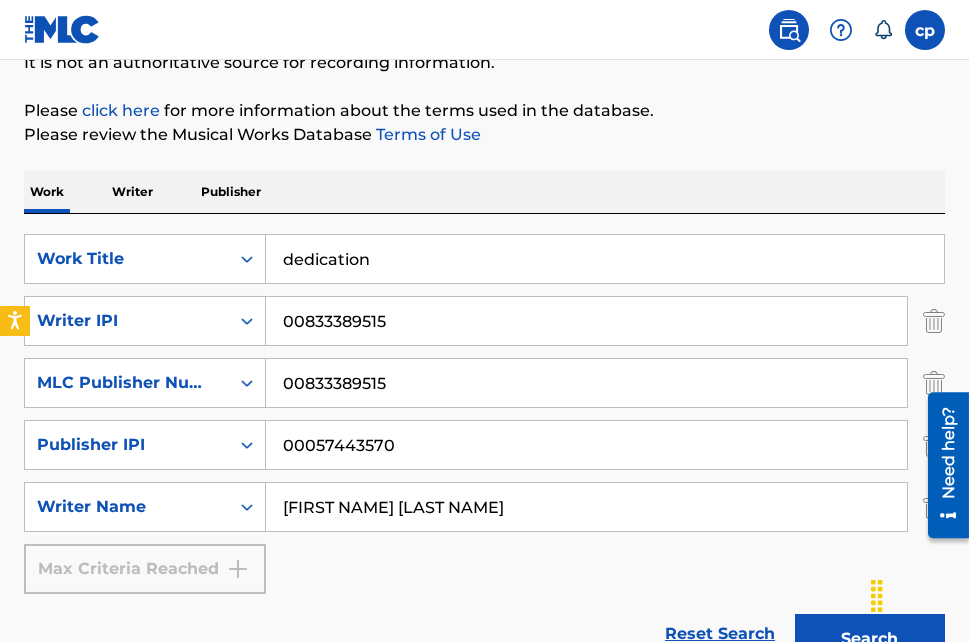 type on "00833389515" 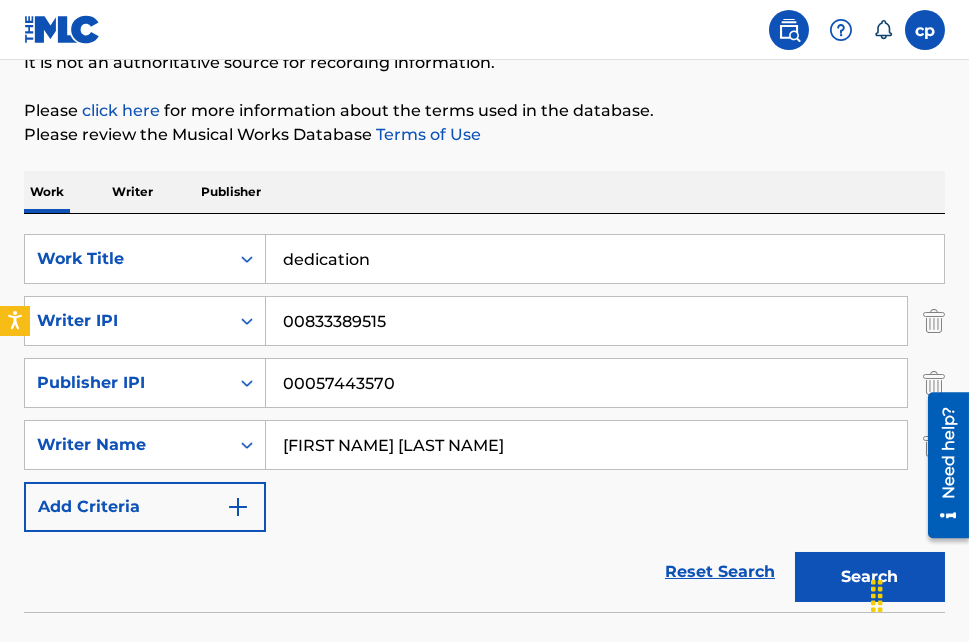 click on "Search" at bounding box center (870, 577) 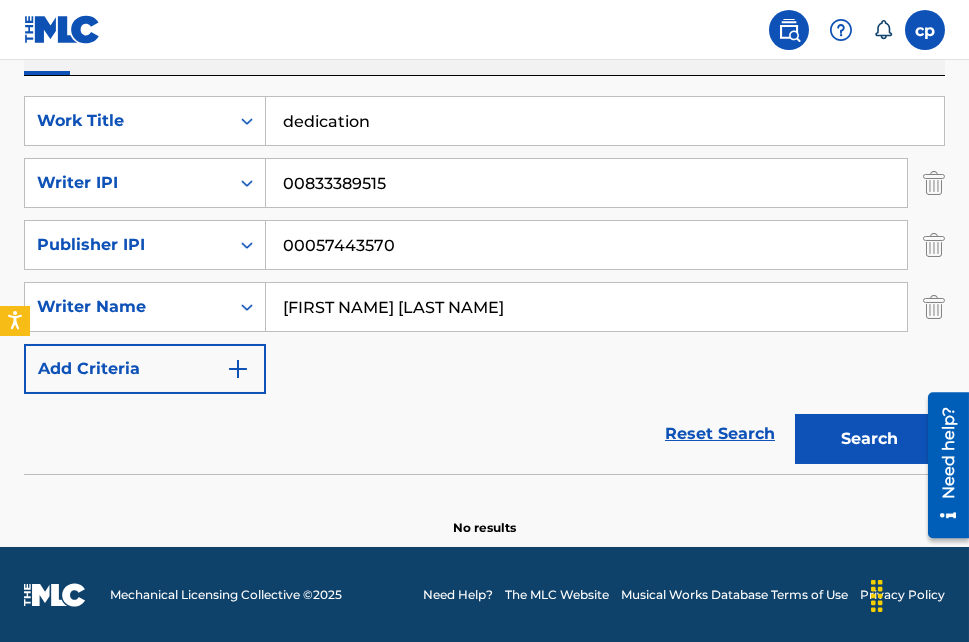 scroll, scrollTop: 0, scrollLeft: 0, axis: both 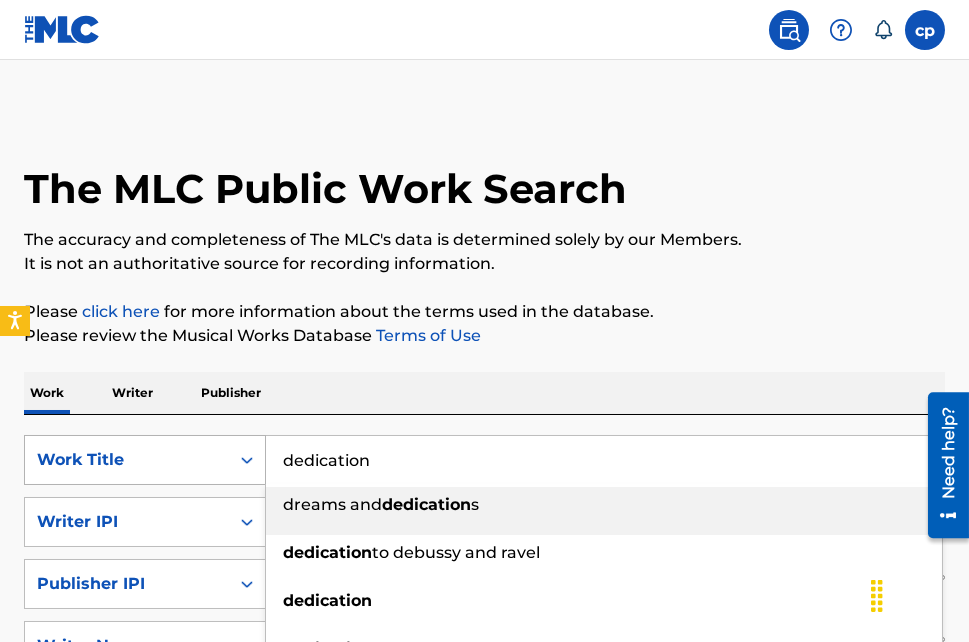 drag, startPoint x: 387, startPoint y: 461, endPoint x: 212, endPoint y: 448, distance: 175.4822 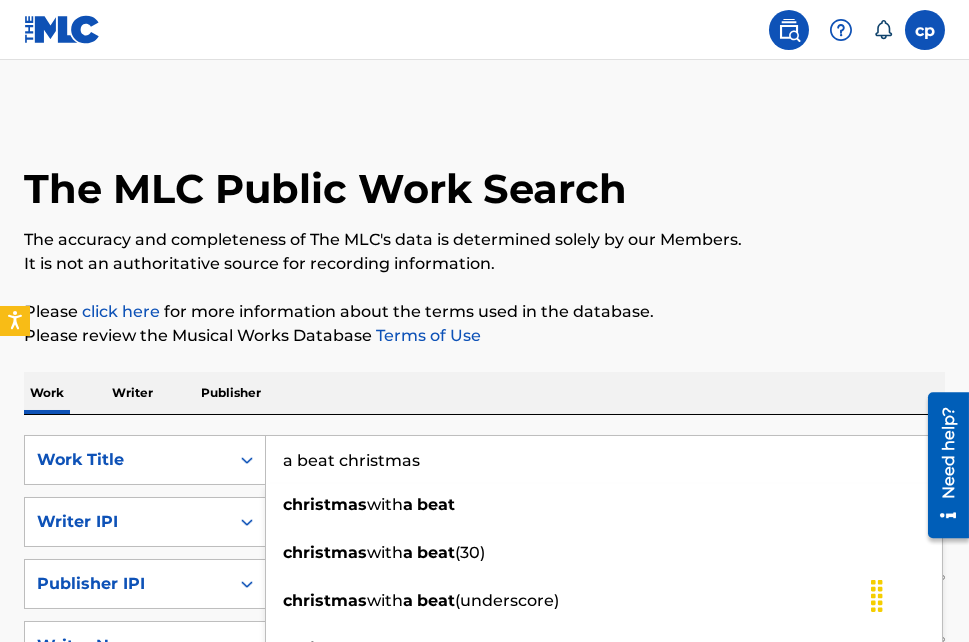 type on "a beat christmas" 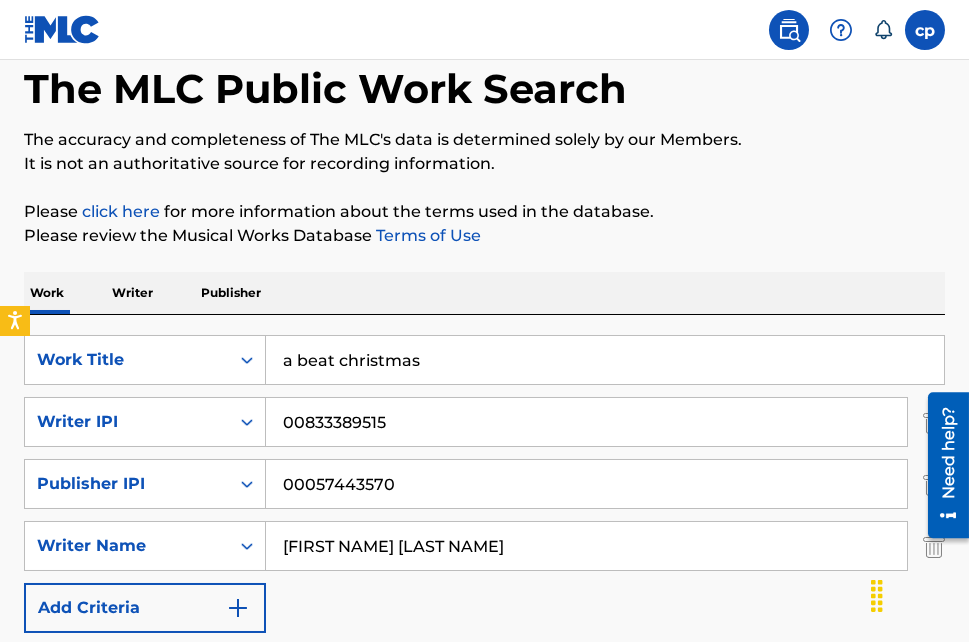 scroll, scrollTop: 200, scrollLeft: 0, axis: vertical 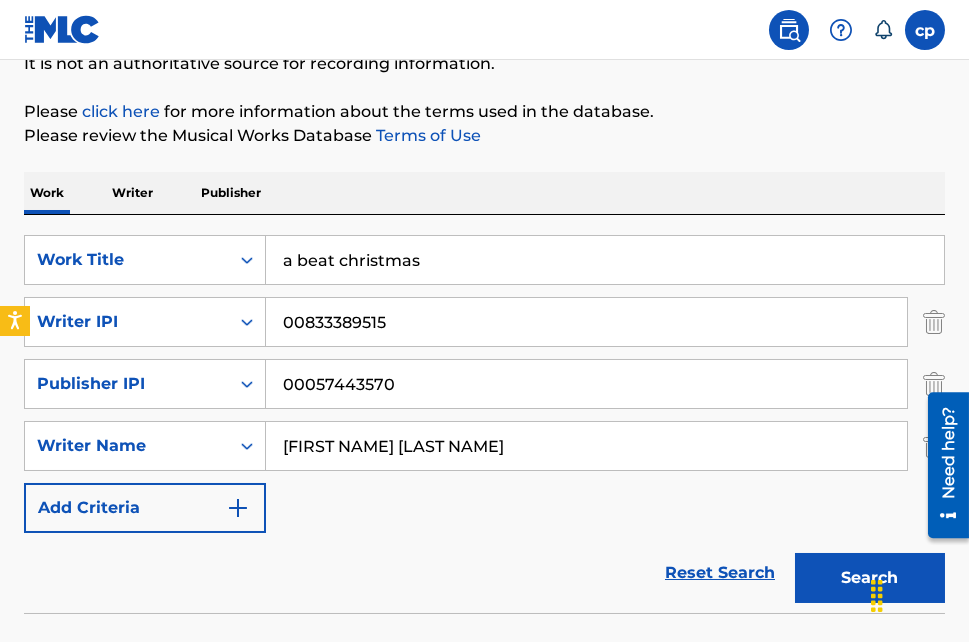 click on "Search" at bounding box center [870, 578] 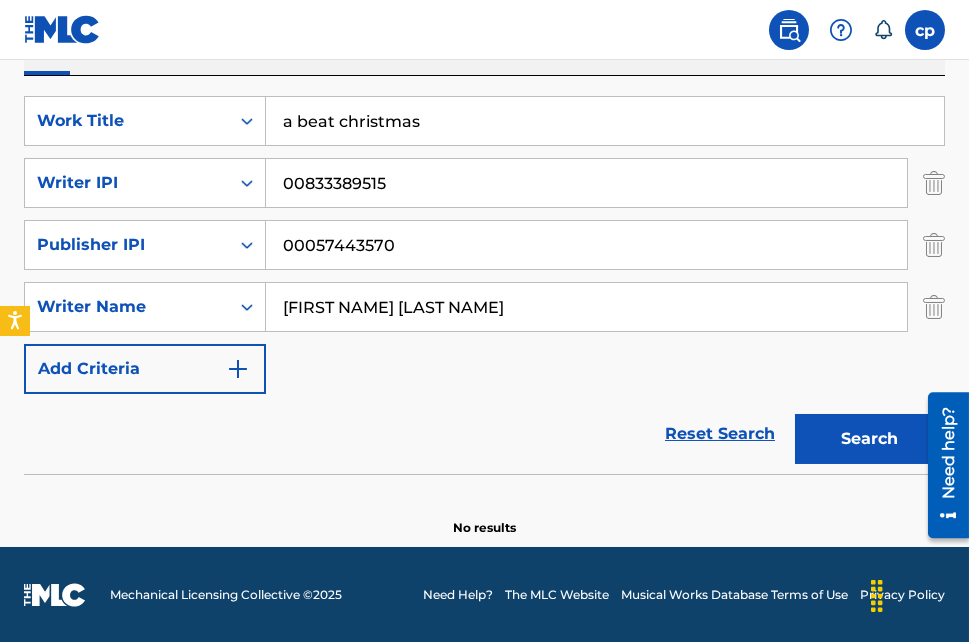 scroll, scrollTop: 0, scrollLeft: 0, axis: both 